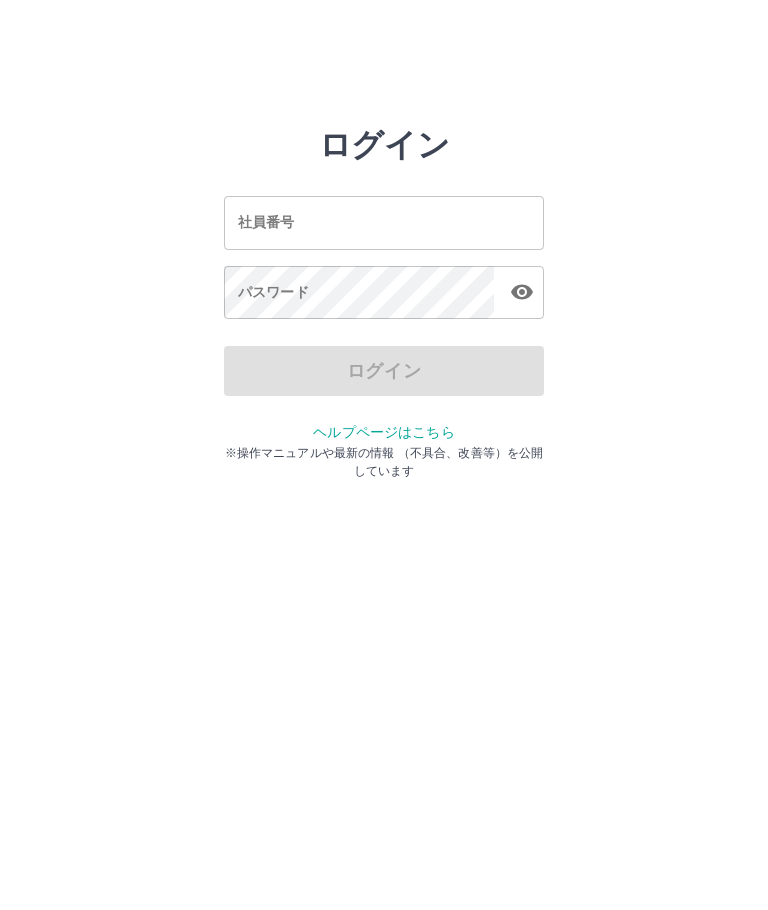 scroll, scrollTop: 0, scrollLeft: 0, axis: both 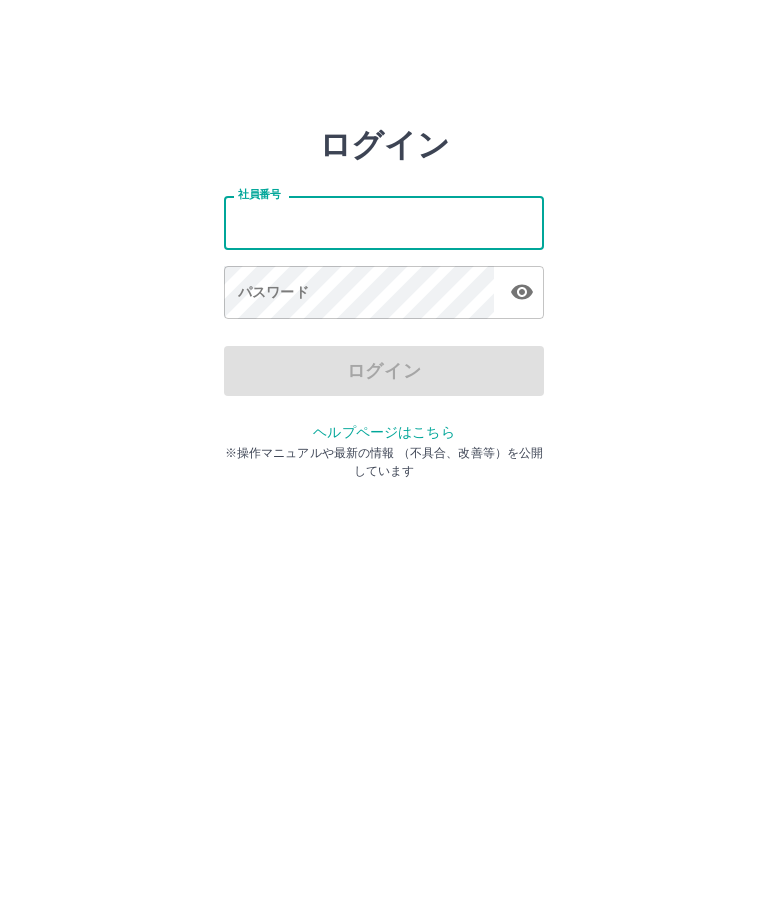 type on "*******" 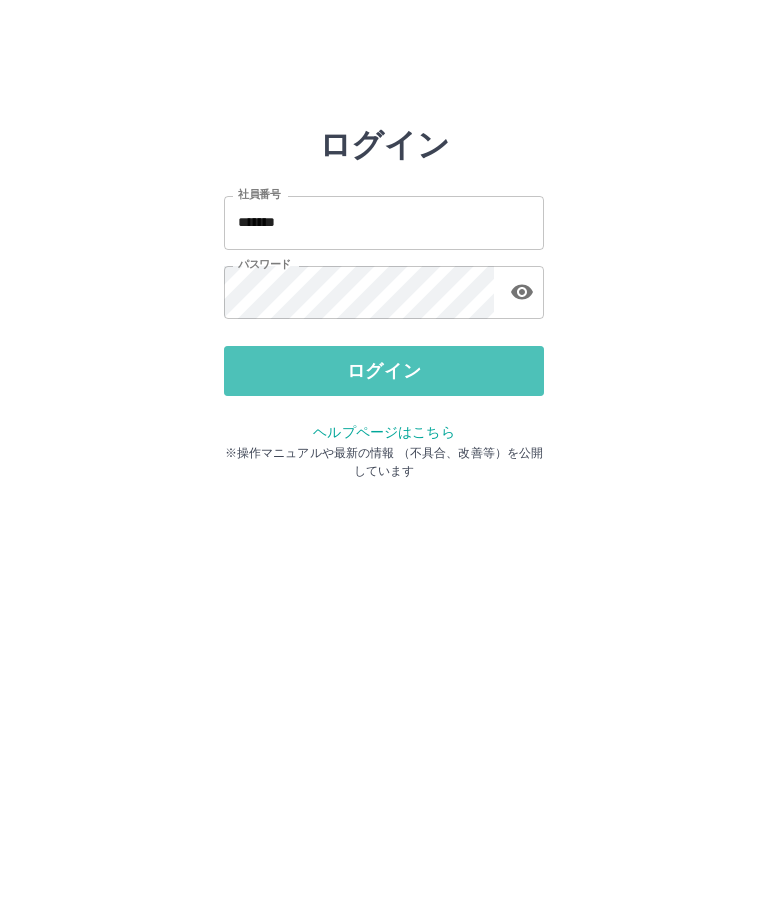 click on "ログイン" at bounding box center (384, 371) 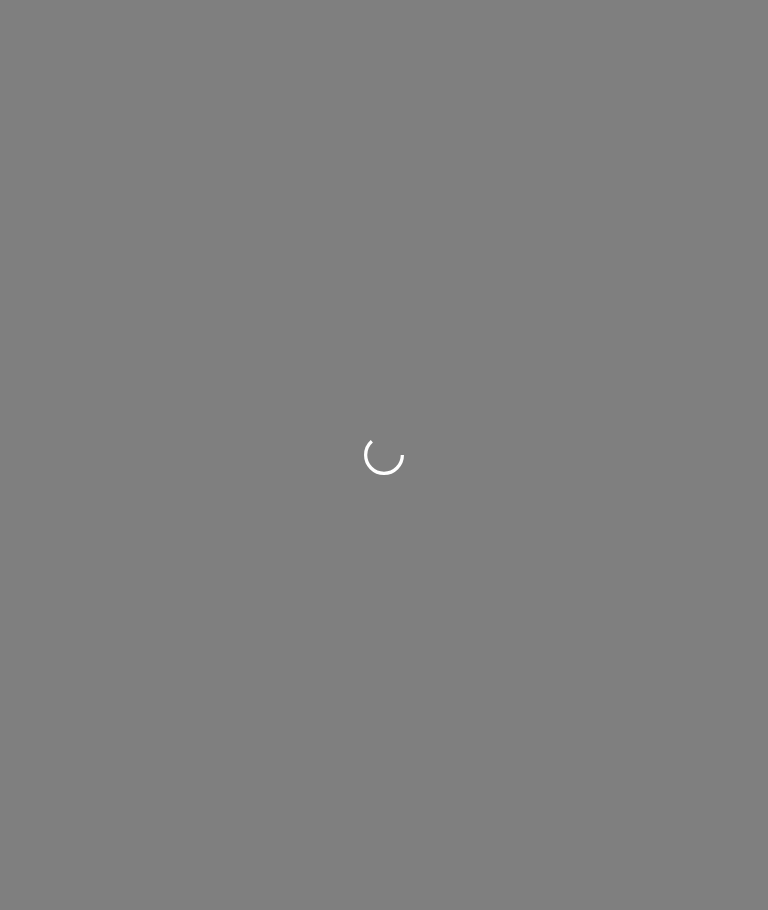 scroll, scrollTop: 0, scrollLeft: 0, axis: both 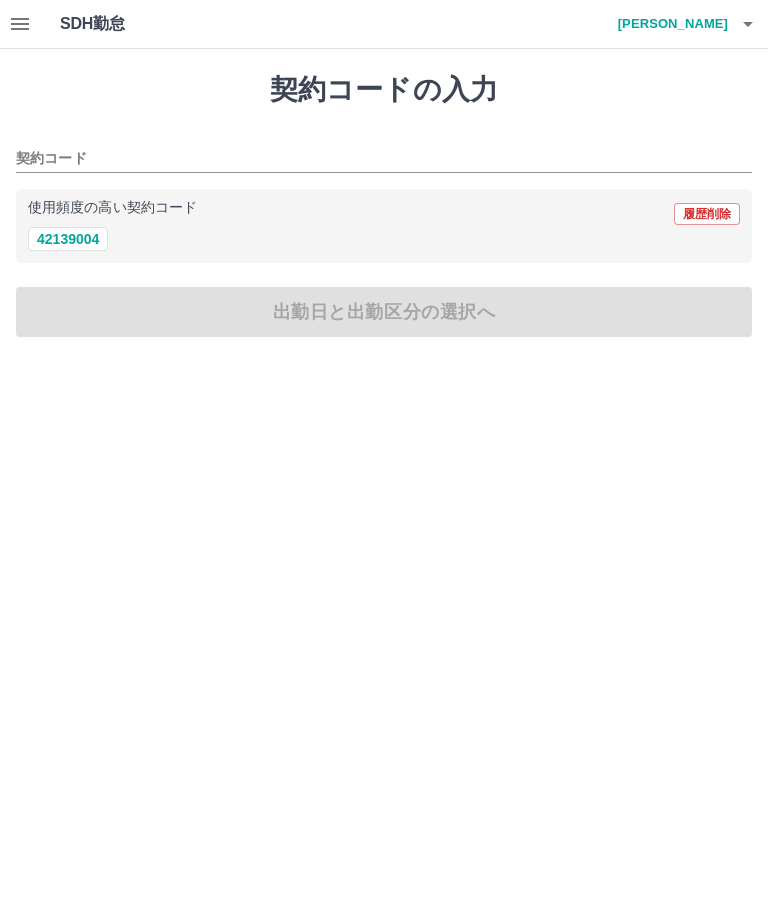 click on "42139004" at bounding box center [68, 239] 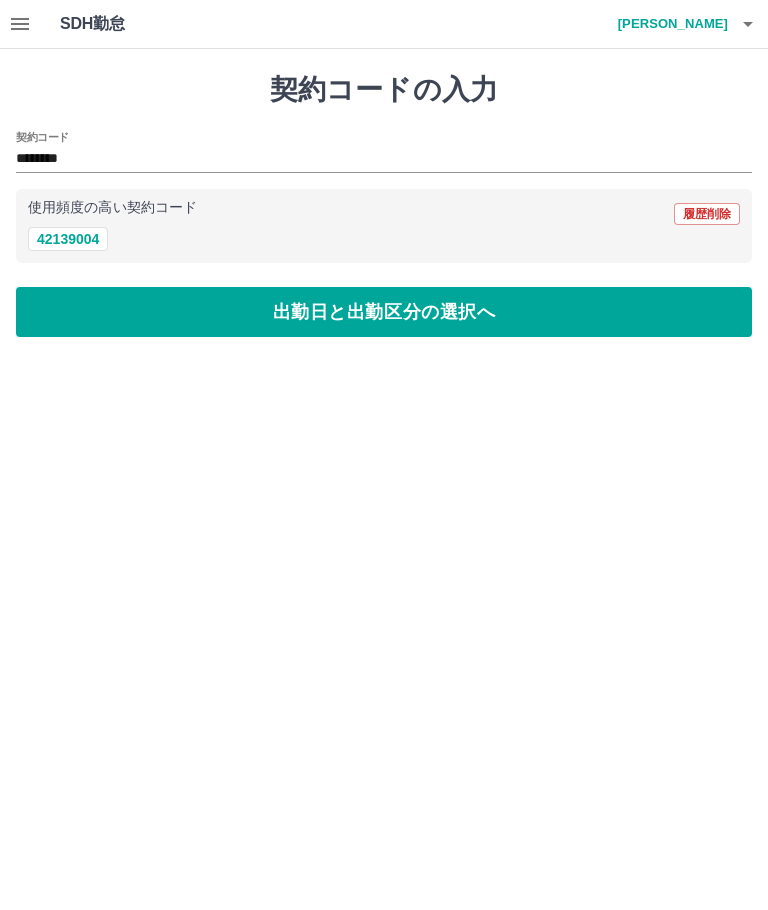 click on "出勤日と出勤区分の選択へ" at bounding box center (384, 312) 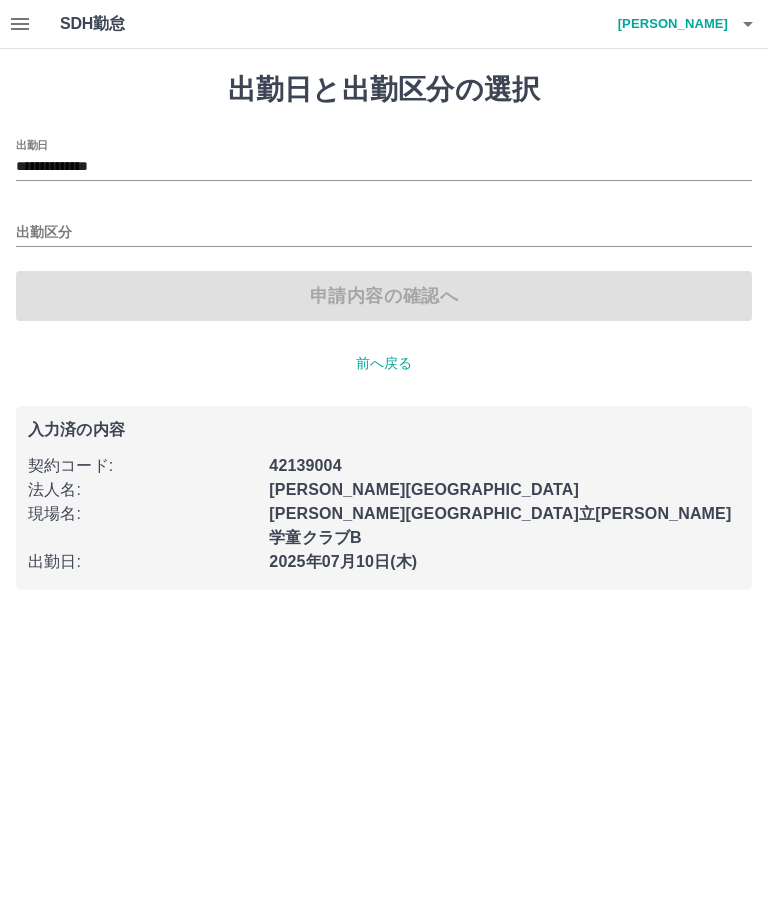 click on "出勤区分" at bounding box center (384, 233) 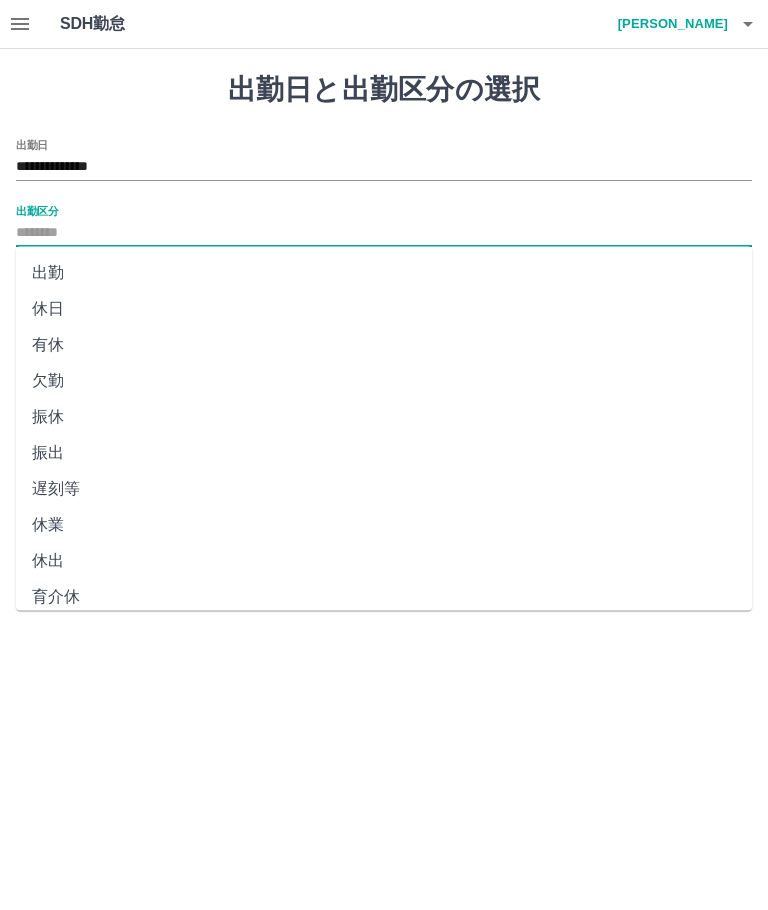 click on "出勤" at bounding box center (384, 273) 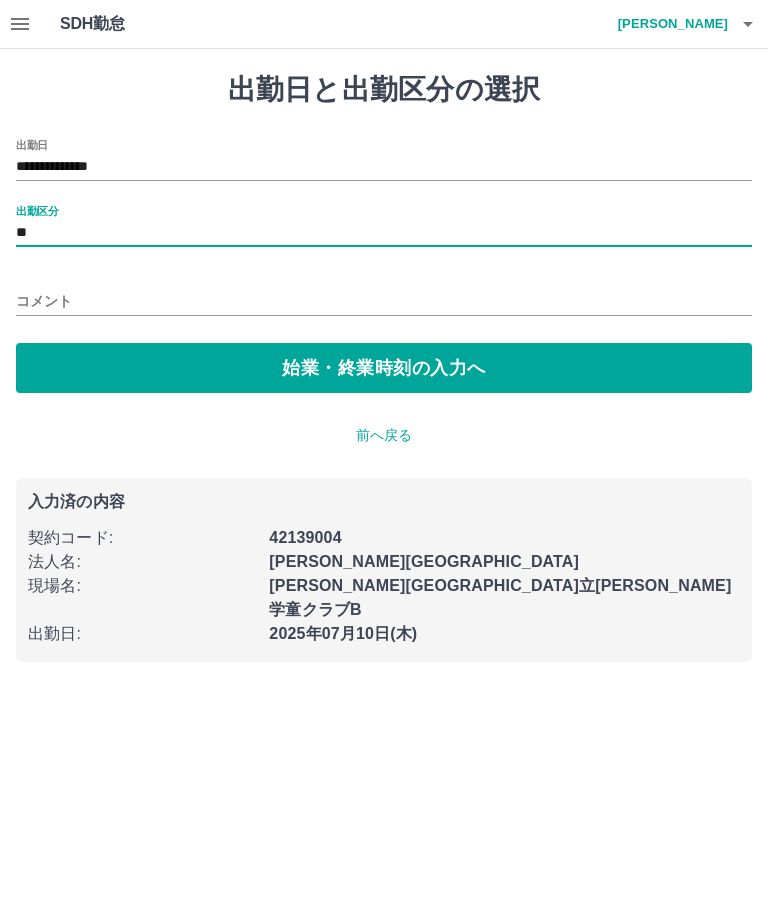 click on "始業・終業時刻の入力へ" at bounding box center (384, 368) 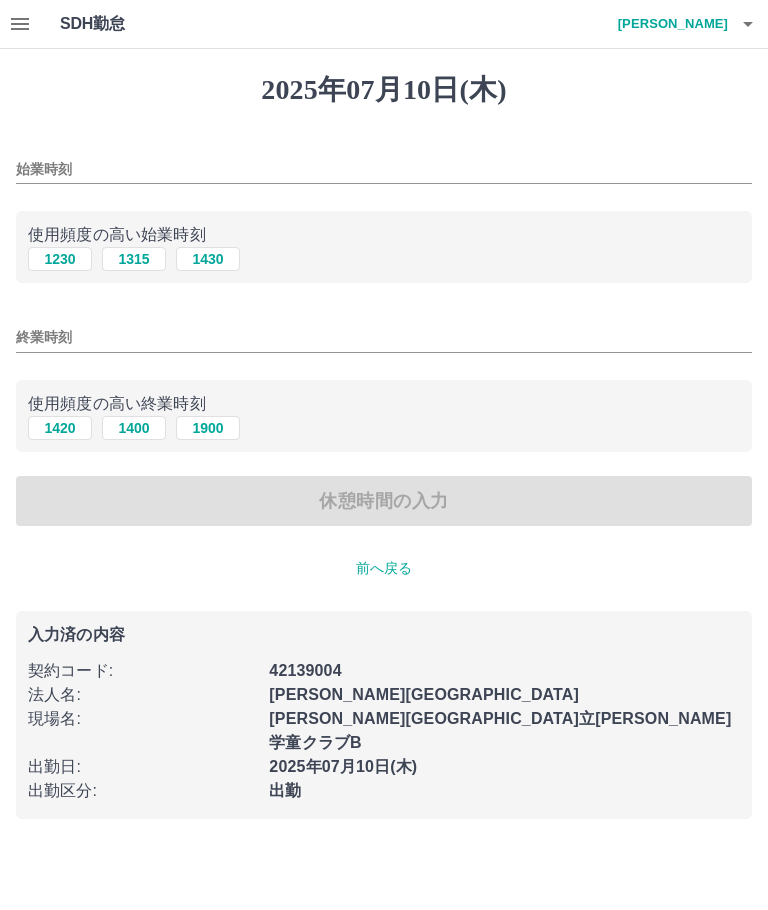 click on "1230" at bounding box center (60, 259) 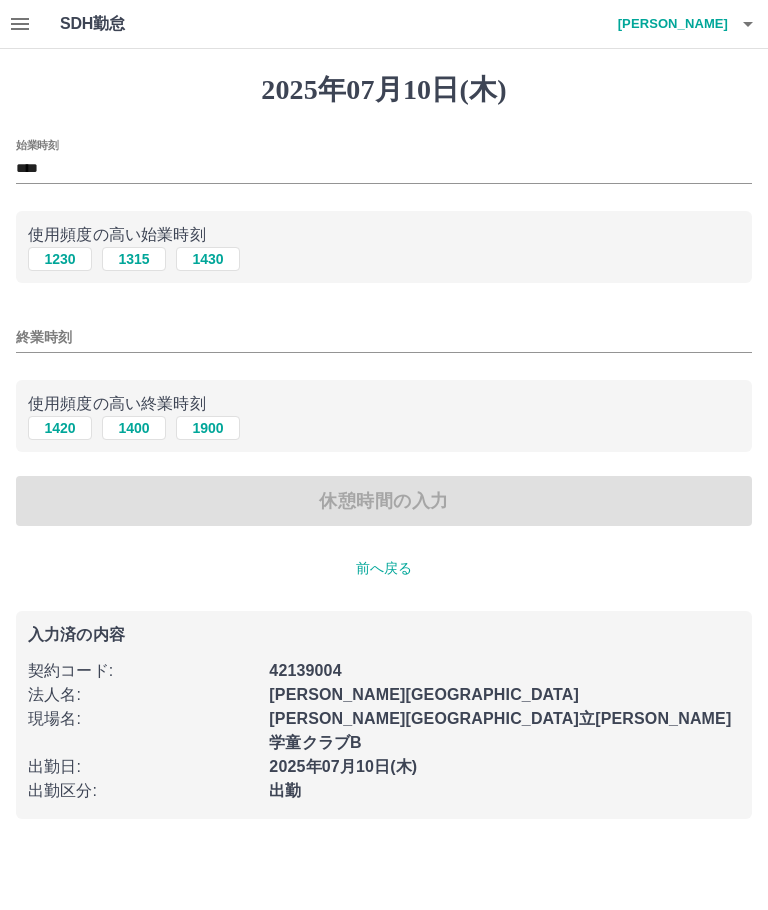 click on "終業時刻" at bounding box center (384, 337) 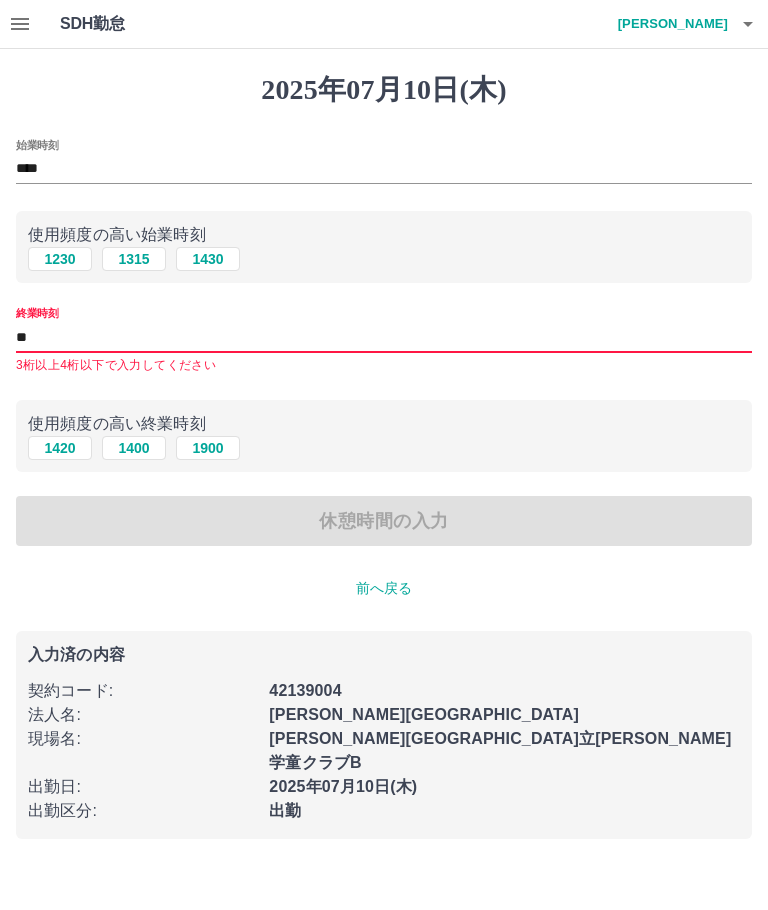 type on "*" 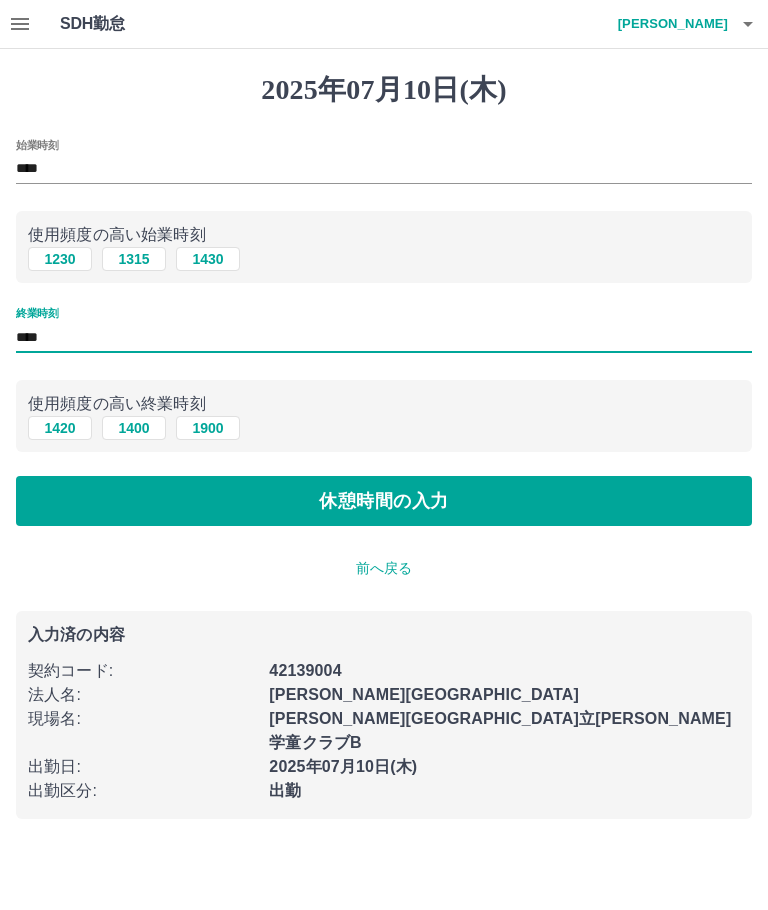 type on "****" 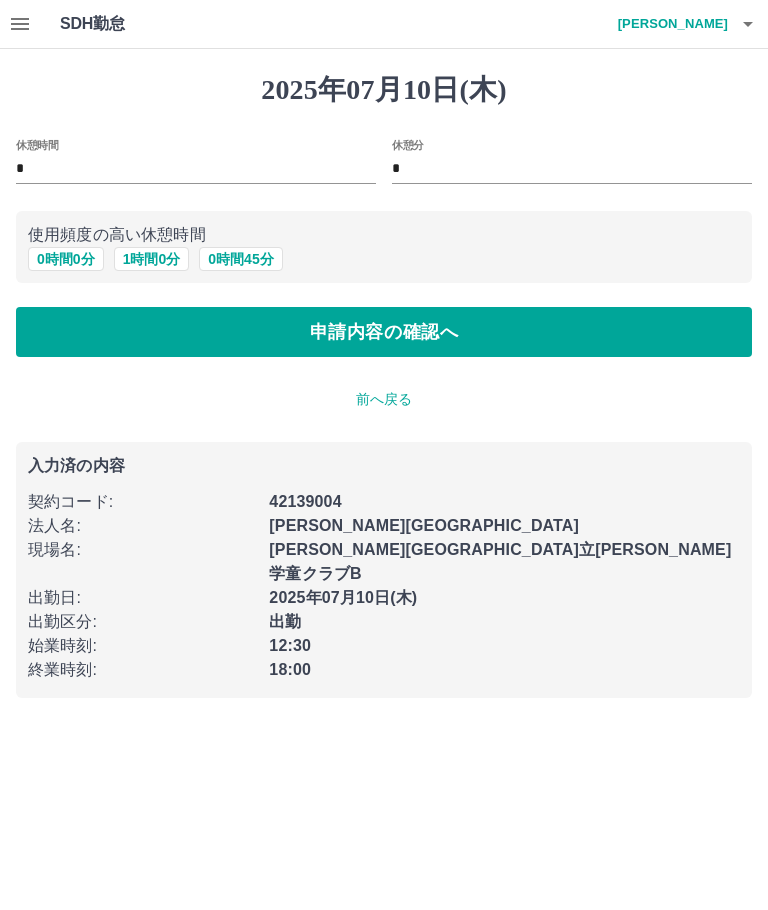 click on "申請内容の確認へ" at bounding box center [384, 332] 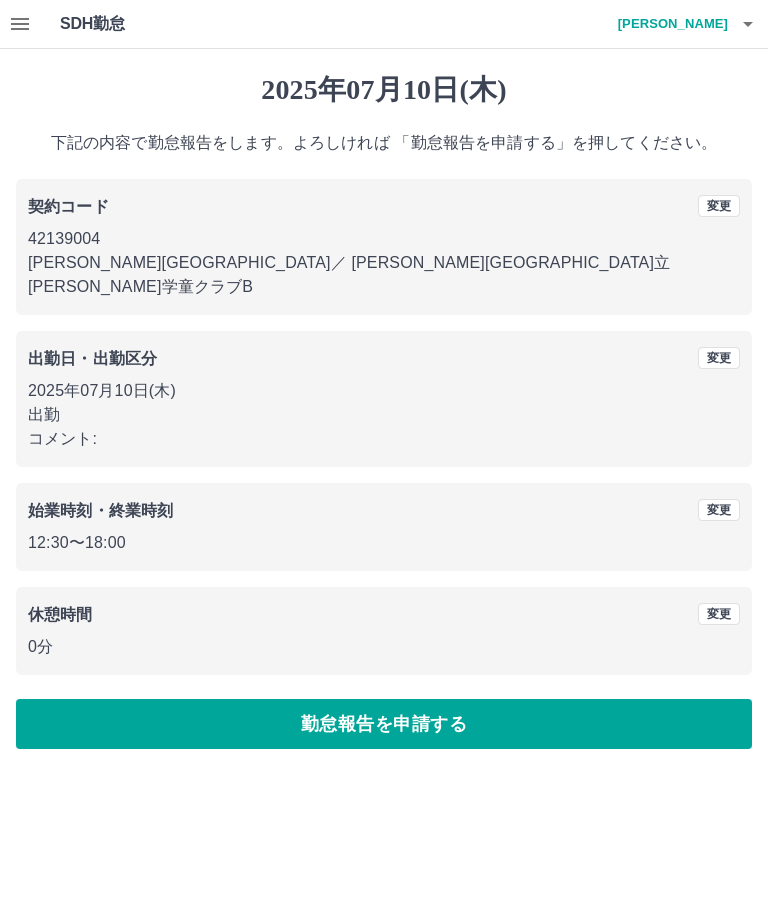 click on "勤怠報告を申請する" at bounding box center [384, 724] 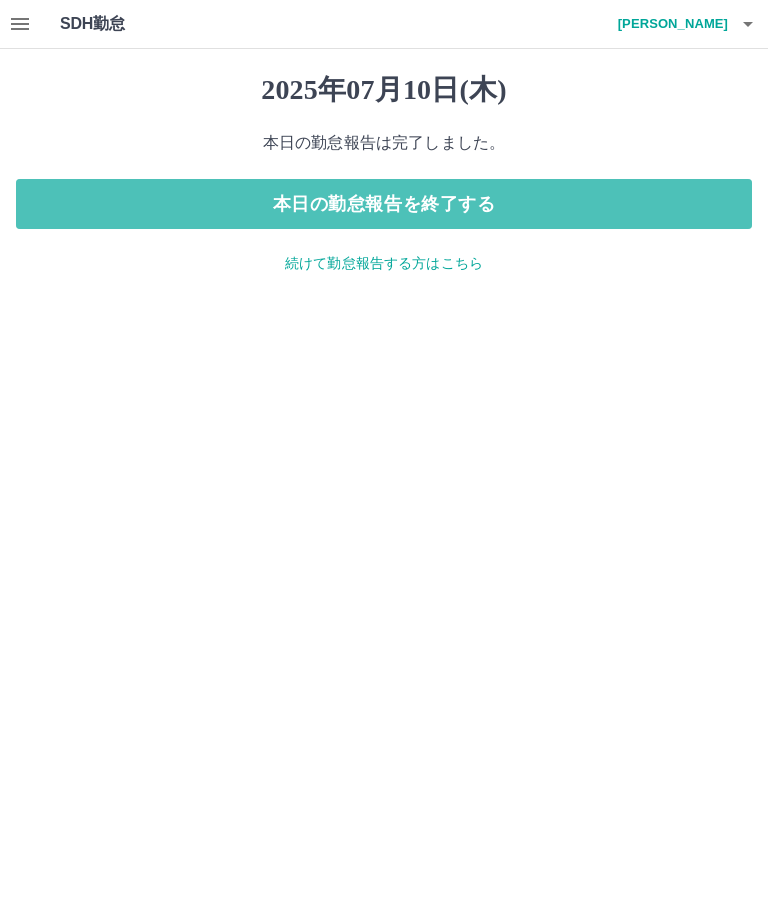 click on "本日の勤怠報告を終了する" at bounding box center (384, 204) 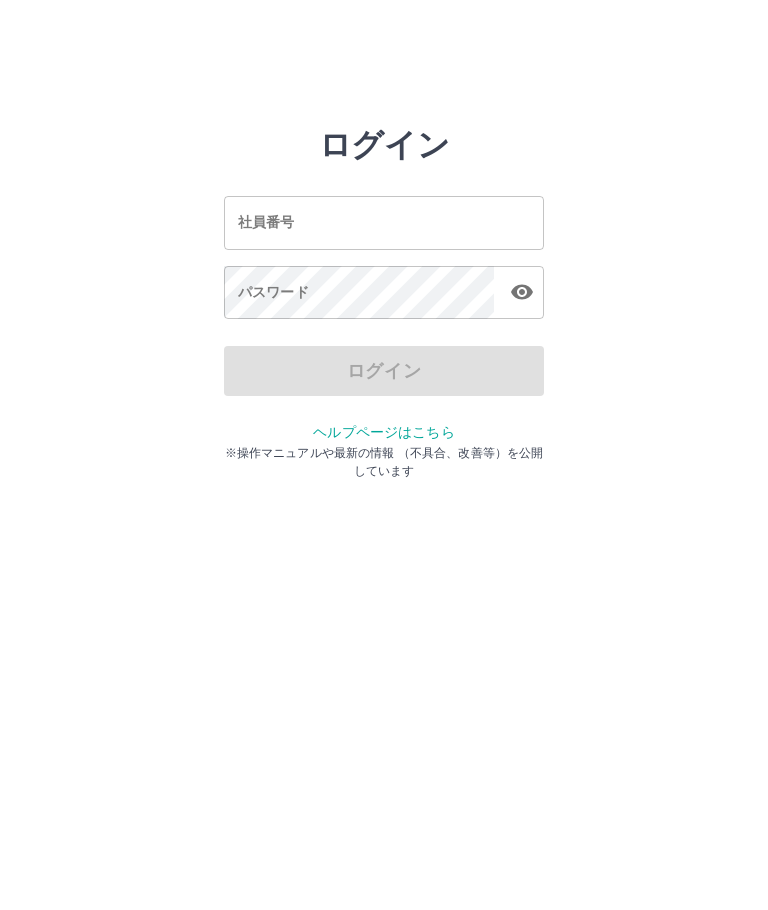 scroll, scrollTop: 0, scrollLeft: 0, axis: both 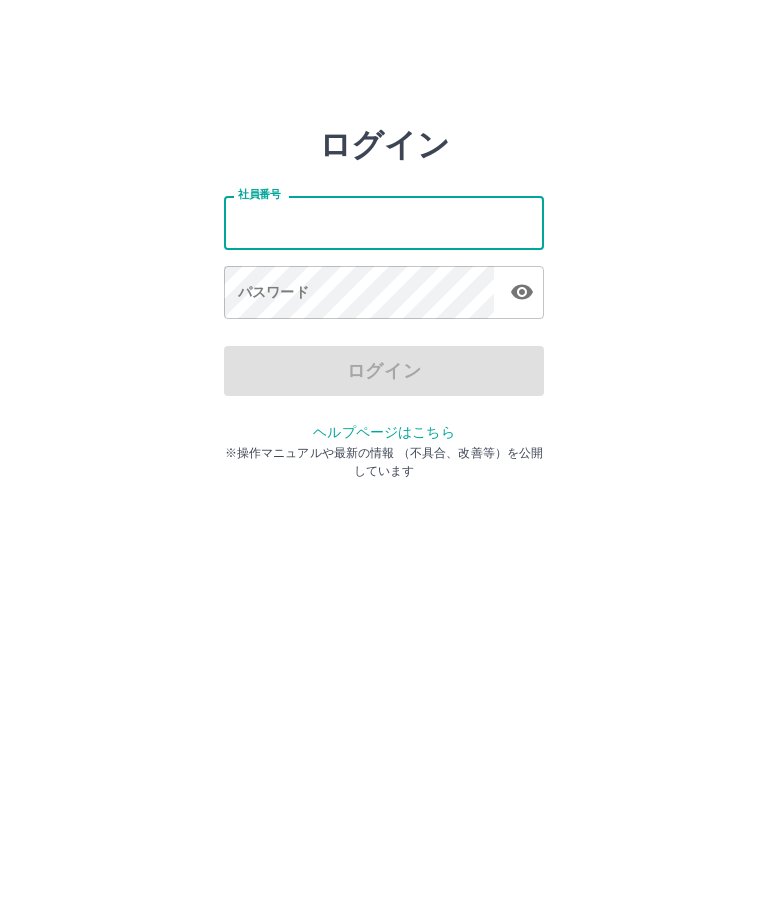 type on "*******" 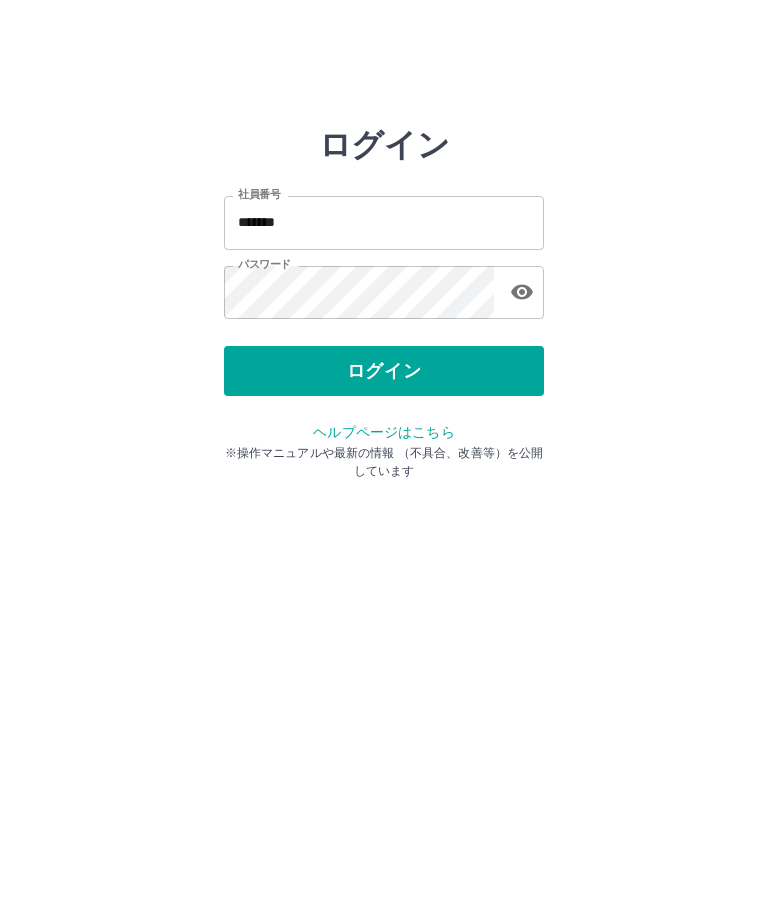 click on "ログイン" at bounding box center [384, 371] 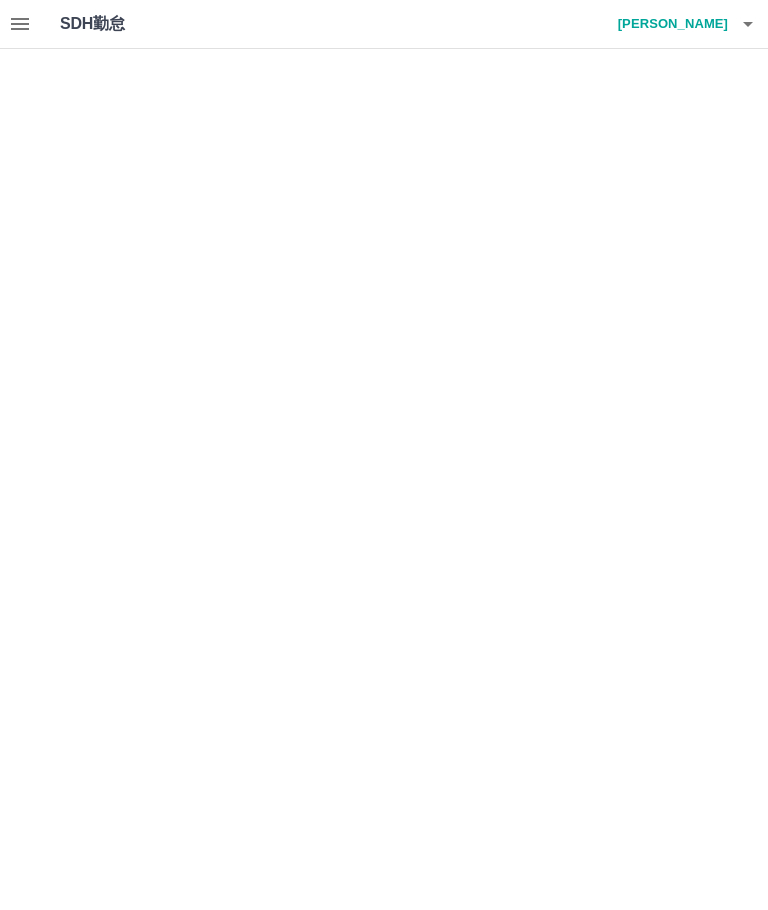 scroll, scrollTop: 0, scrollLeft: 0, axis: both 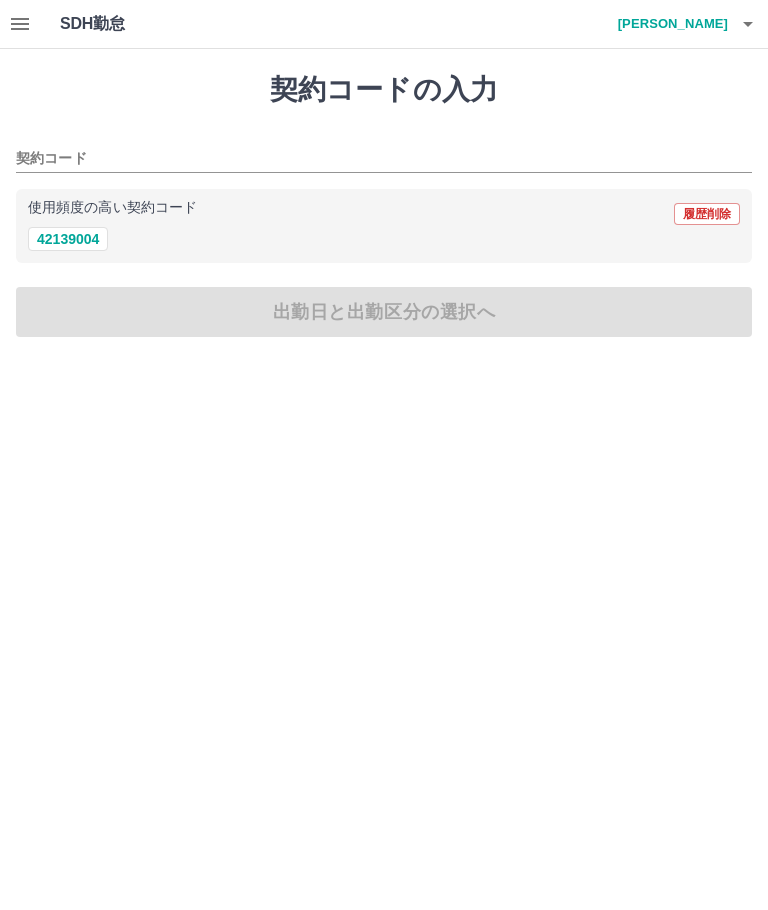 click on "42139004" at bounding box center [68, 239] 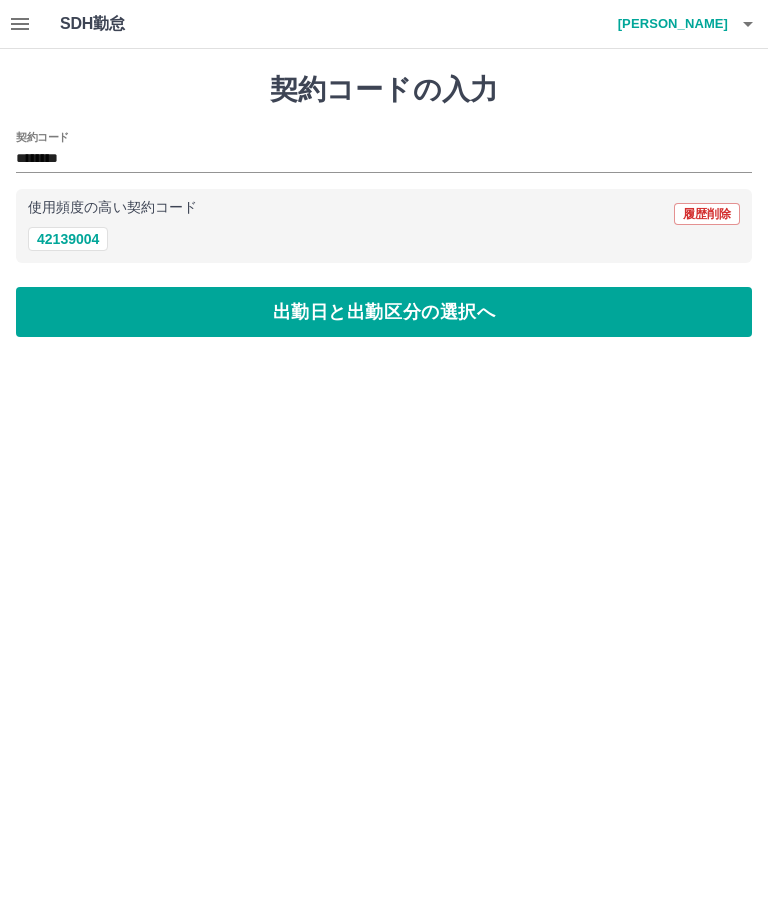 click on "出勤日と出勤区分の選択へ" at bounding box center (384, 312) 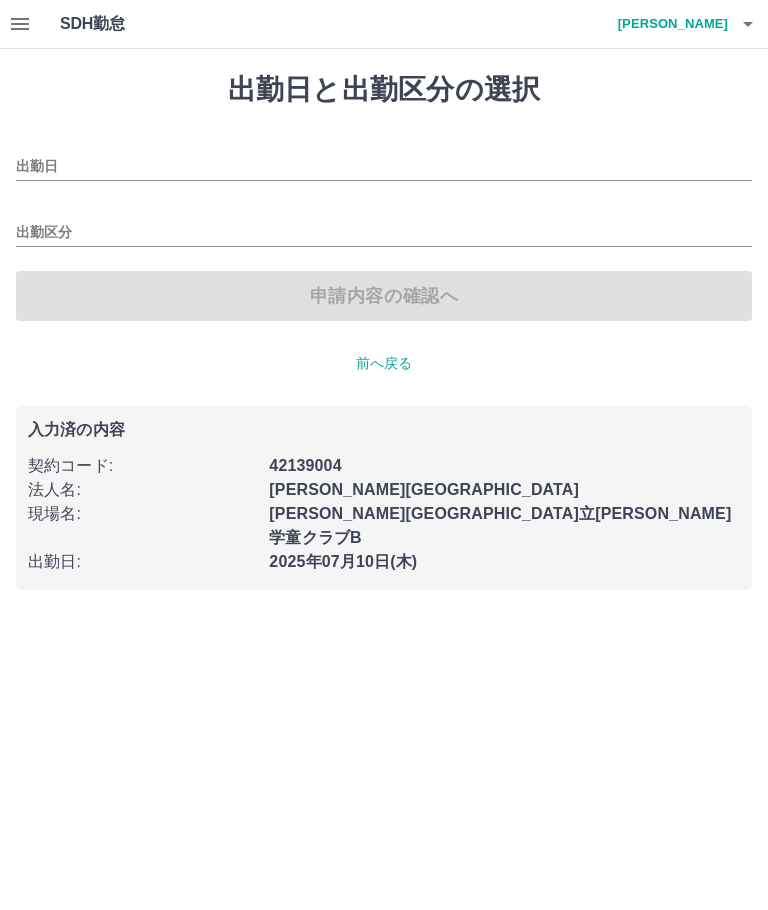 type on "**********" 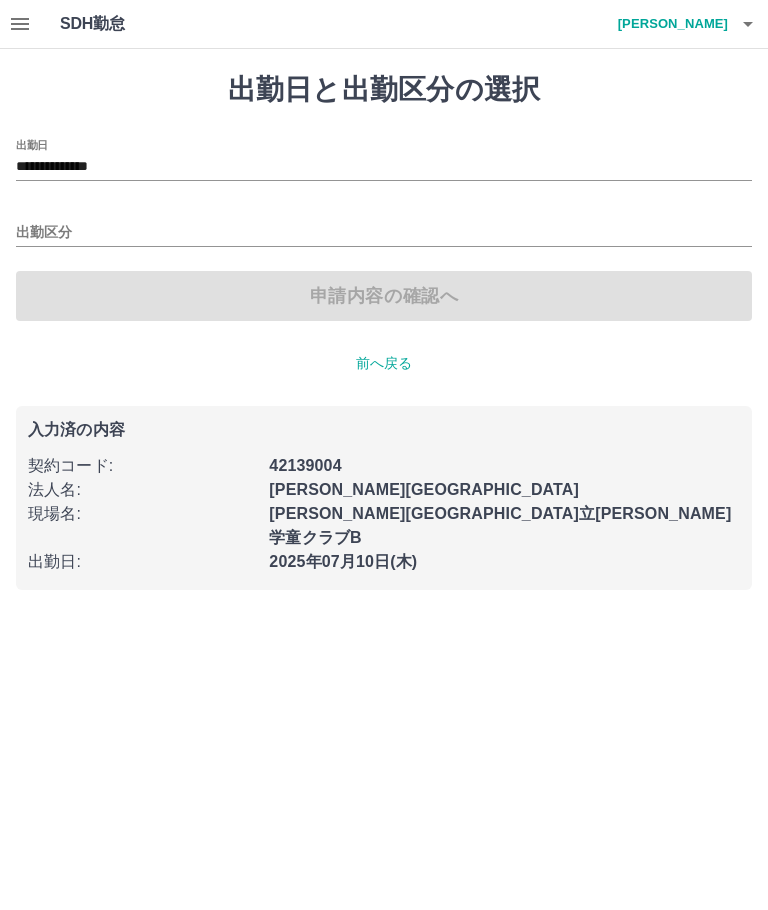 click on "出勤区分" at bounding box center (384, 233) 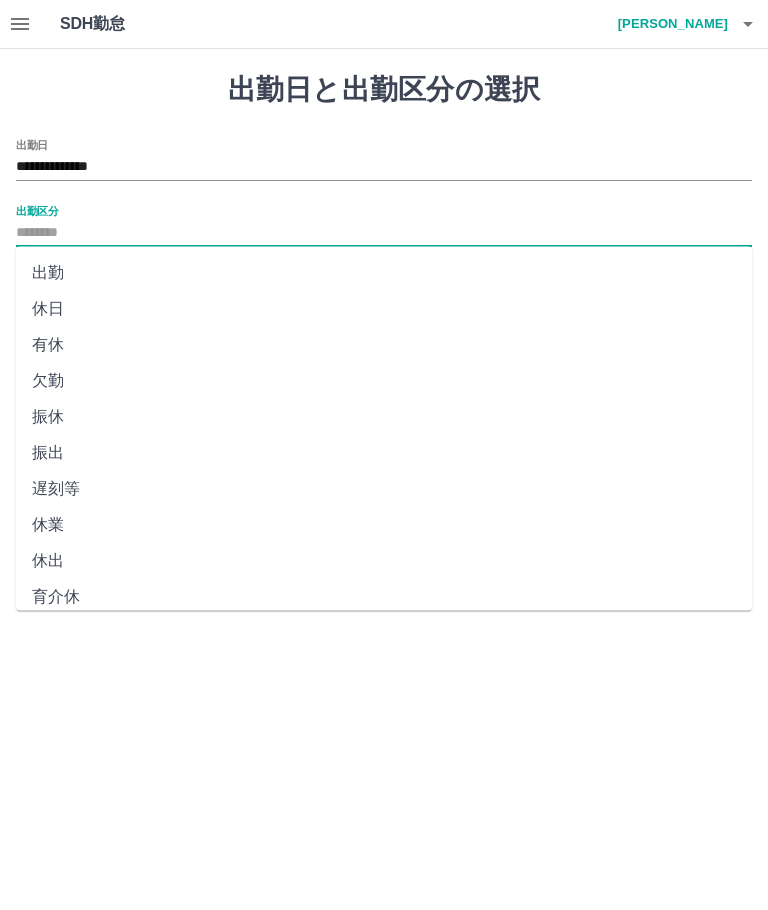 click on "出勤" at bounding box center (384, 273) 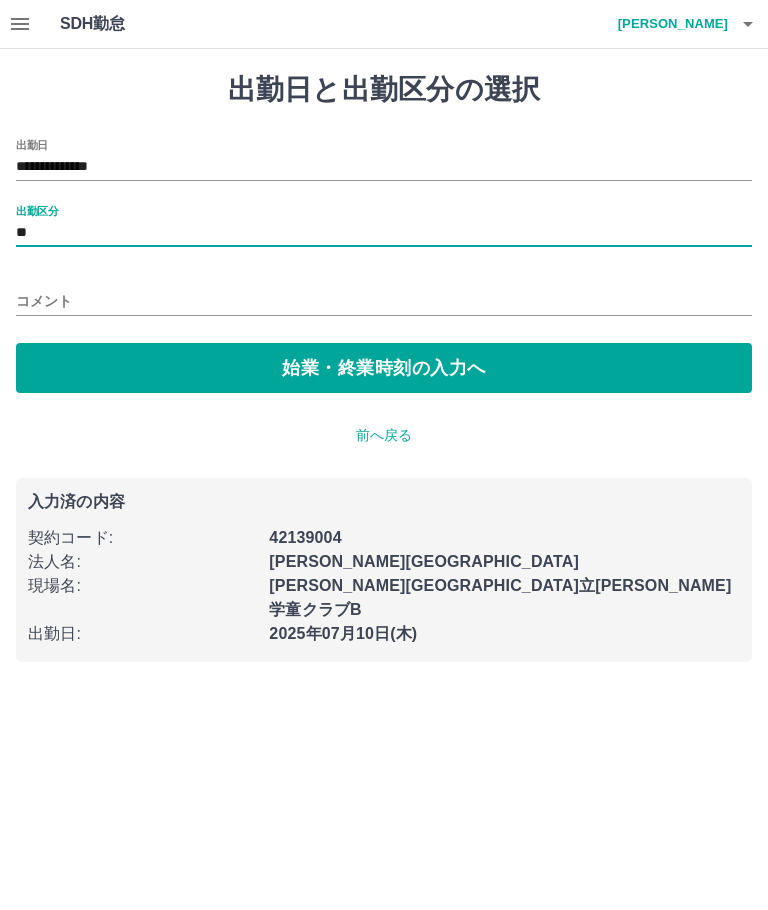 click on "始業・終業時刻の入力へ" at bounding box center [384, 368] 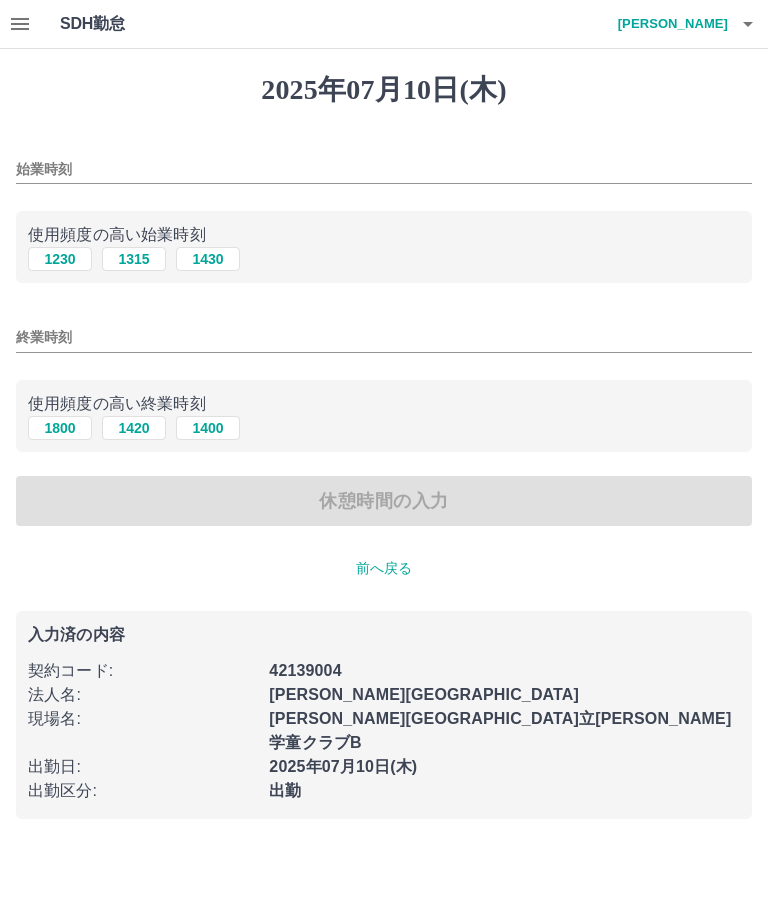 click on "1230" at bounding box center [60, 259] 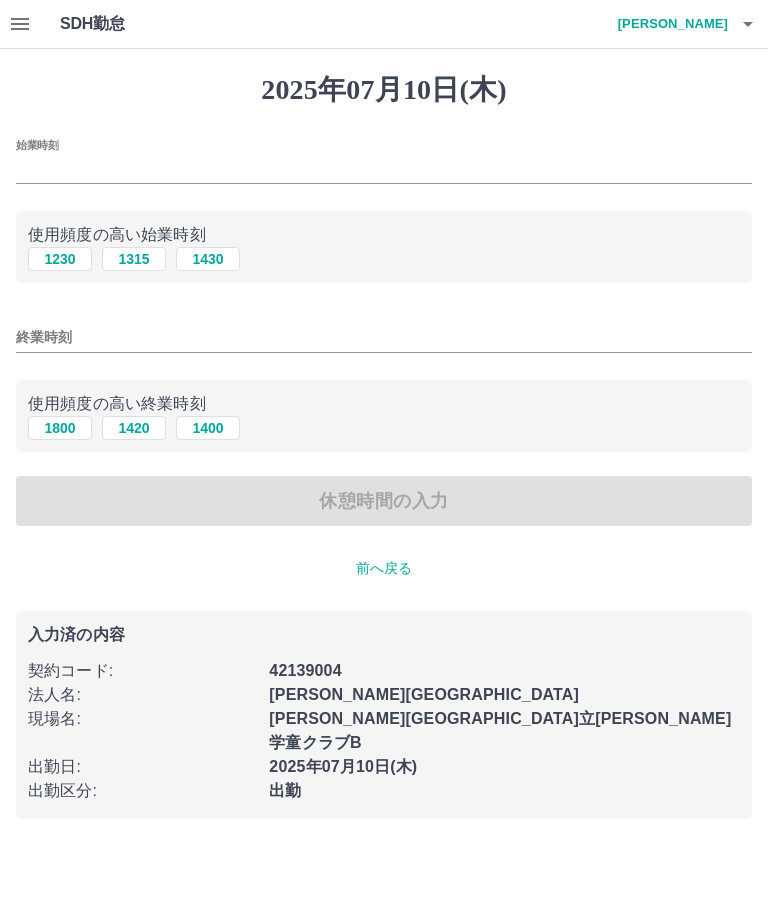 type on "****" 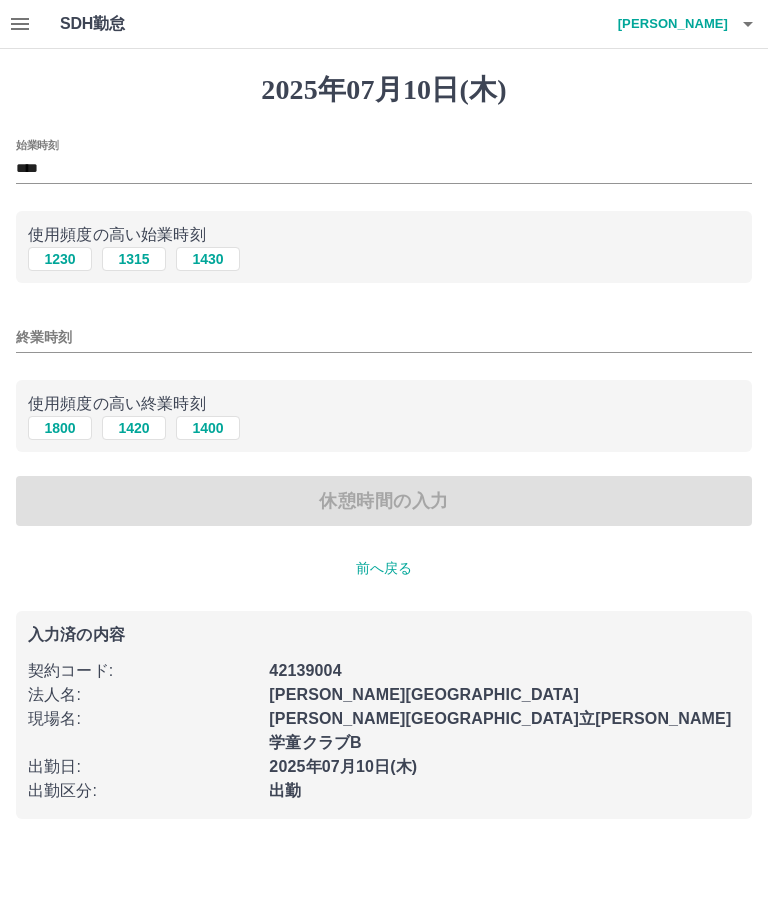 click on "終業時刻" at bounding box center (384, 337) 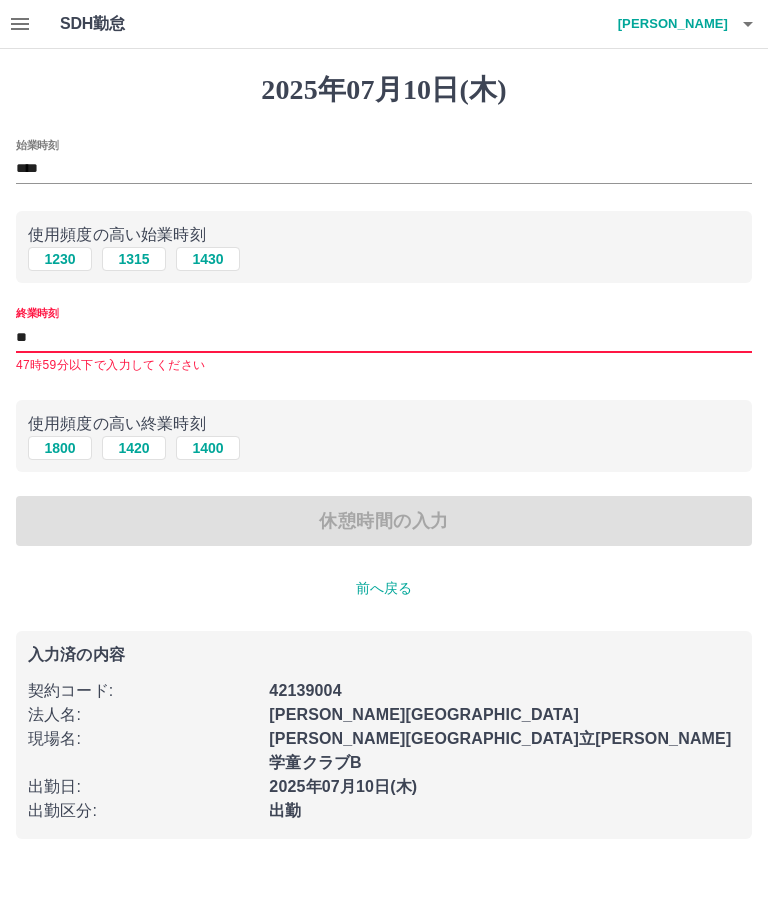 type on "*" 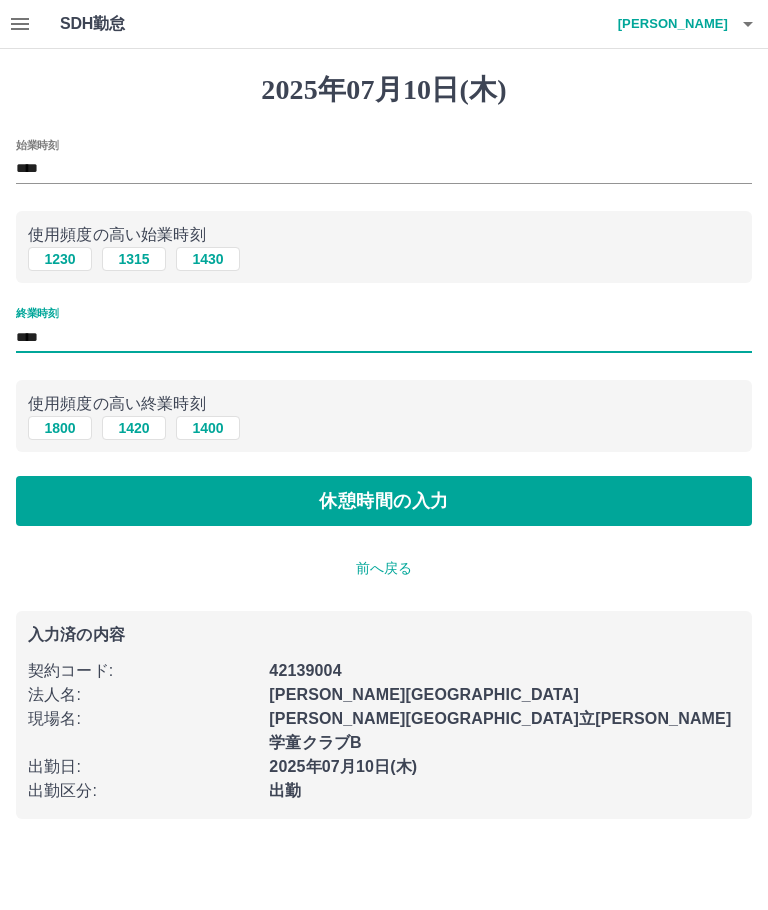 type on "****" 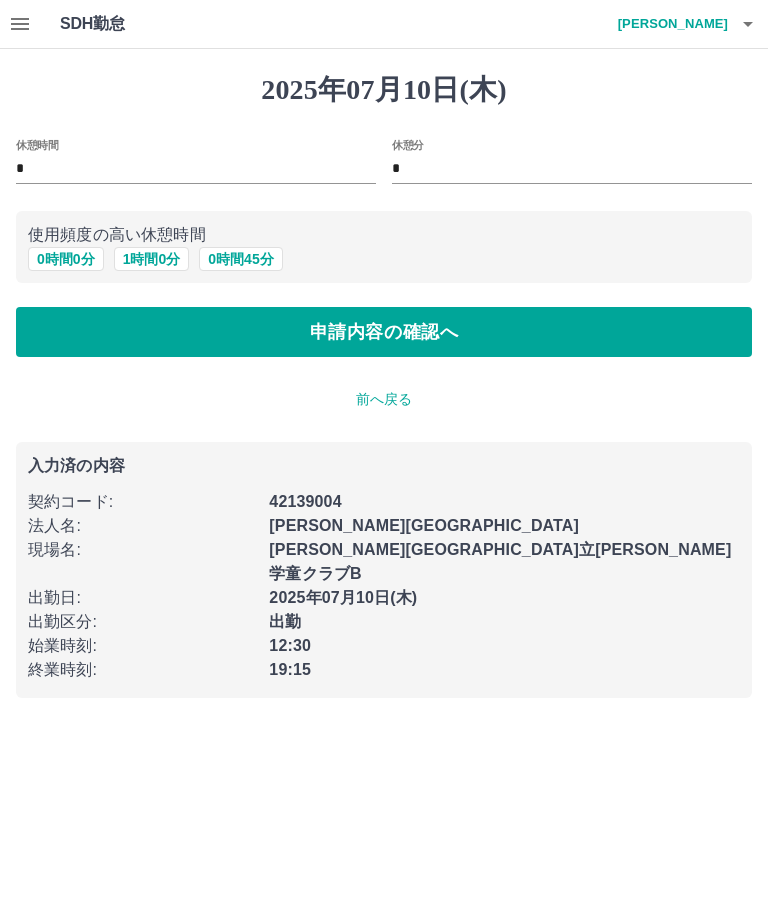 click on "0 時間 45 分" at bounding box center (240, 259) 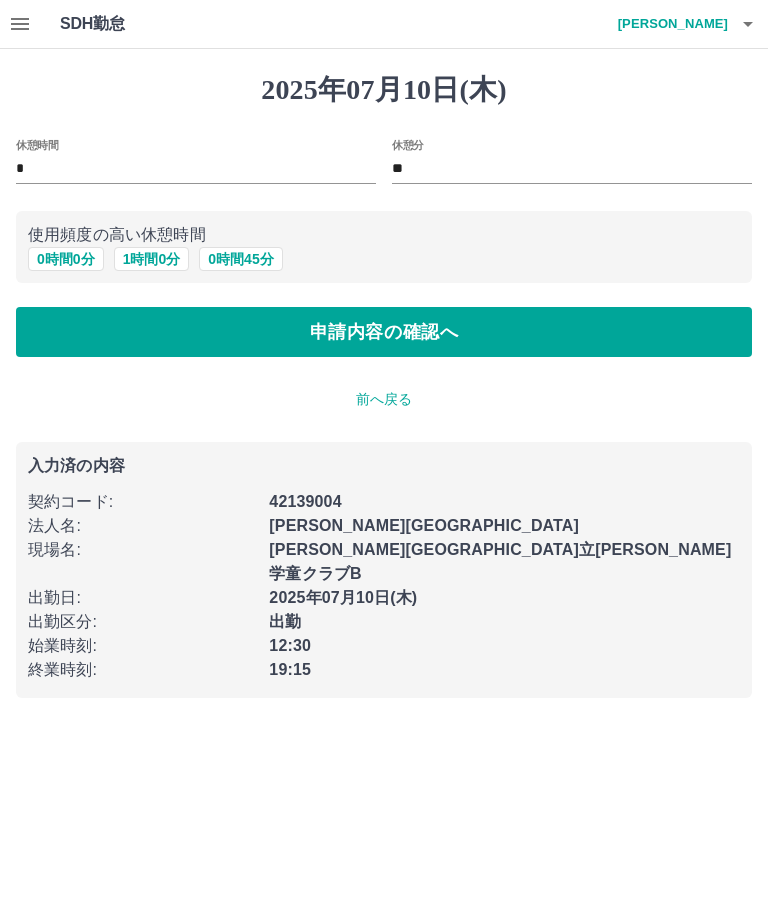 click on "申請内容の確認へ" at bounding box center [384, 332] 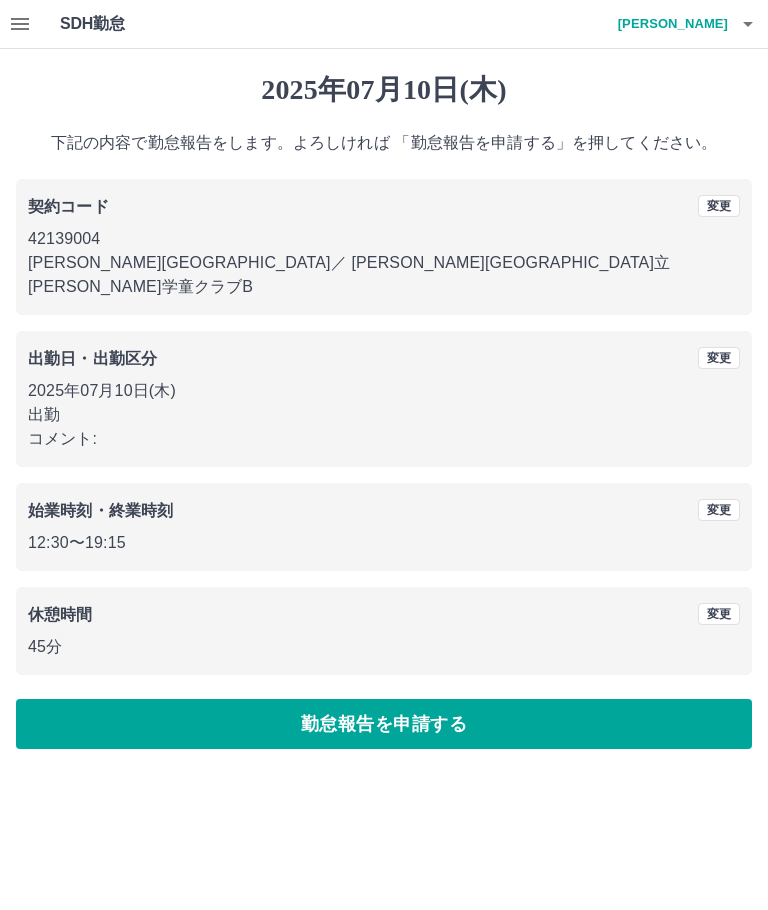 click on "勤怠報告を申請する" at bounding box center (384, 724) 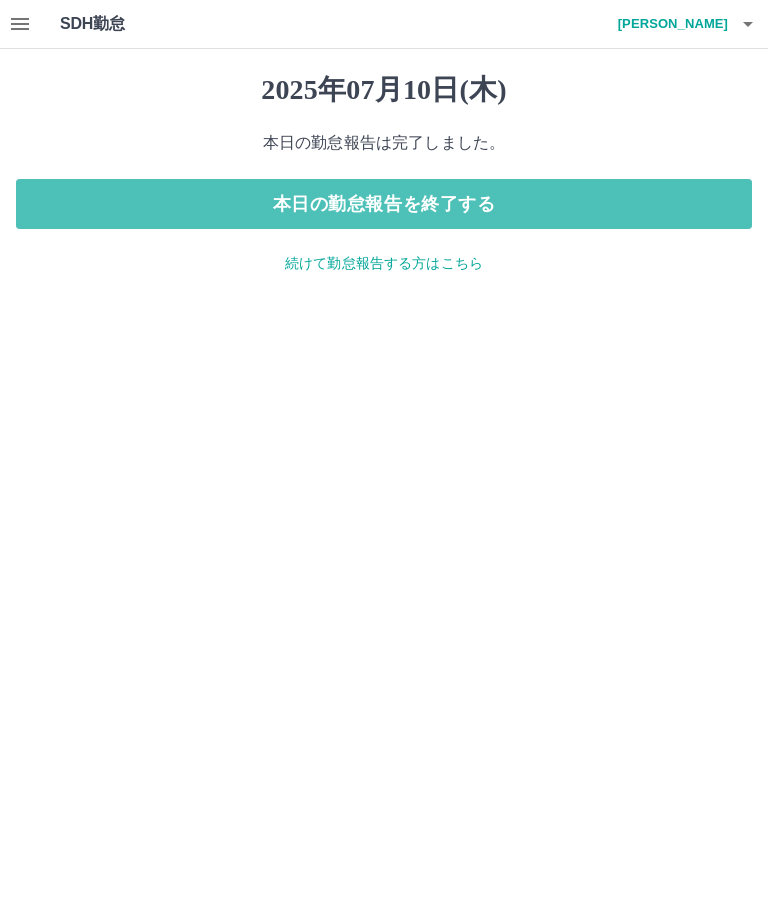 click on "本日の勤怠報告を終了する" at bounding box center (384, 204) 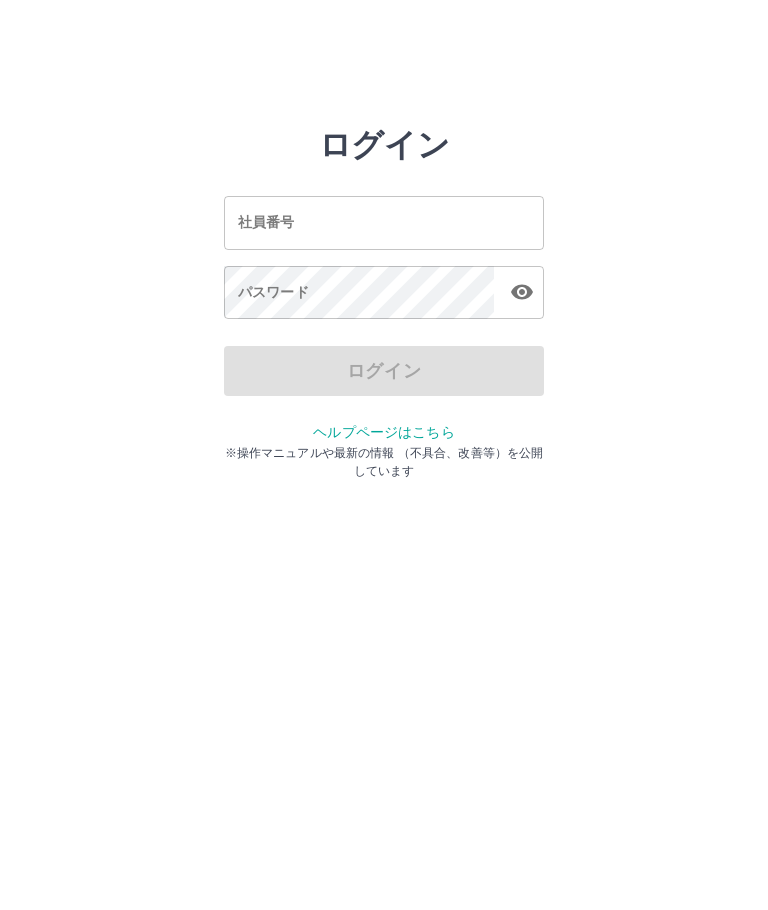 scroll, scrollTop: 0, scrollLeft: 0, axis: both 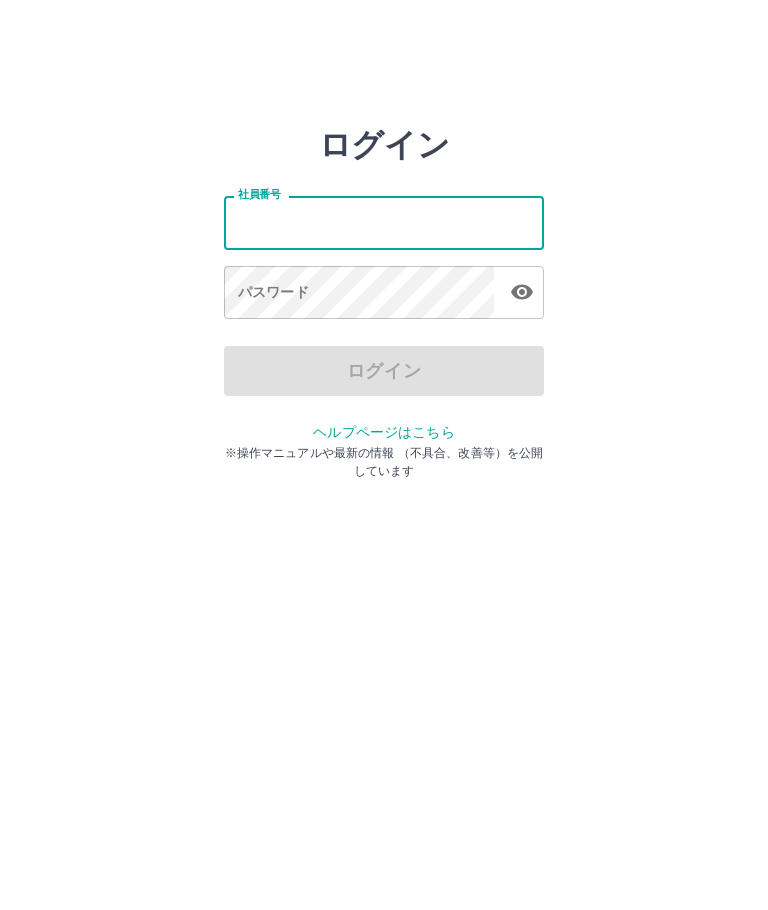 type on "*******" 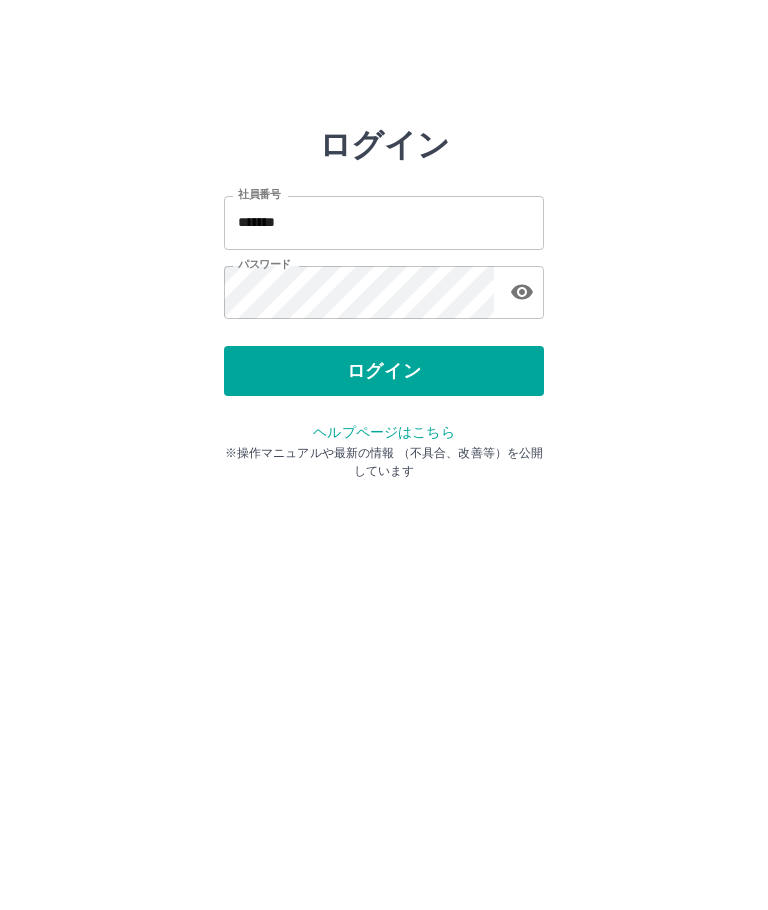 click on "ログイン" at bounding box center (384, 371) 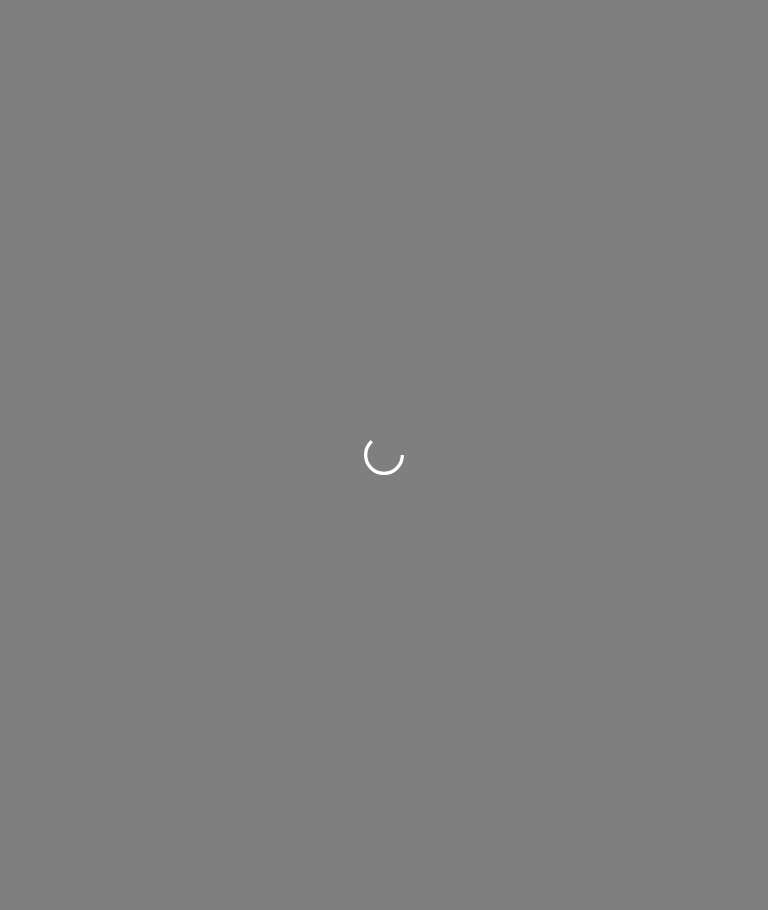 scroll, scrollTop: 0, scrollLeft: 0, axis: both 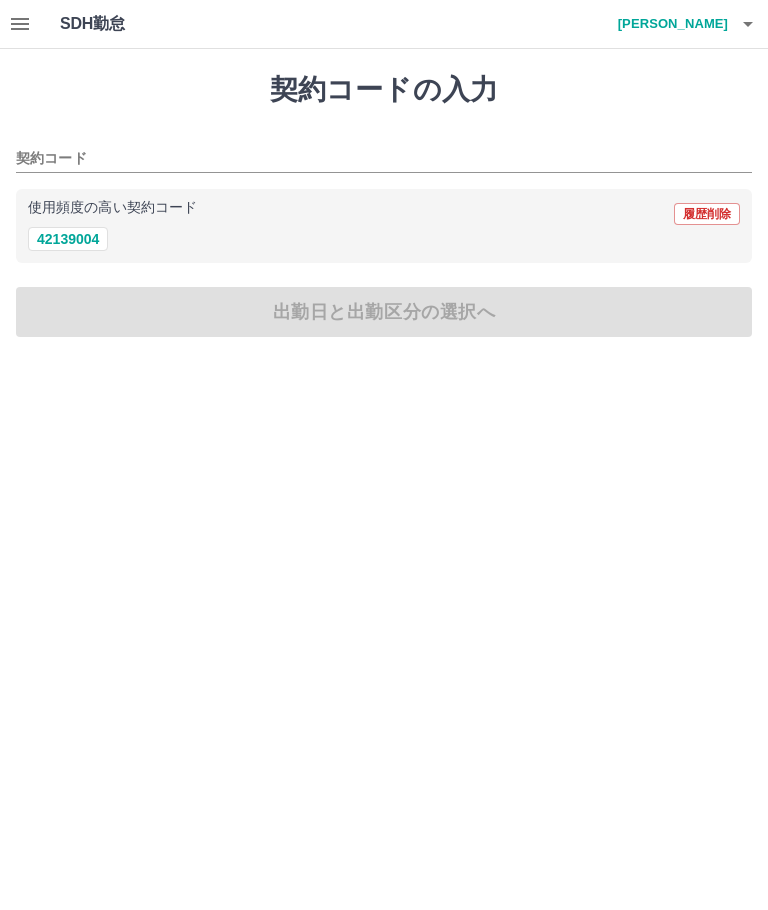 click on "42139004" at bounding box center [68, 239] 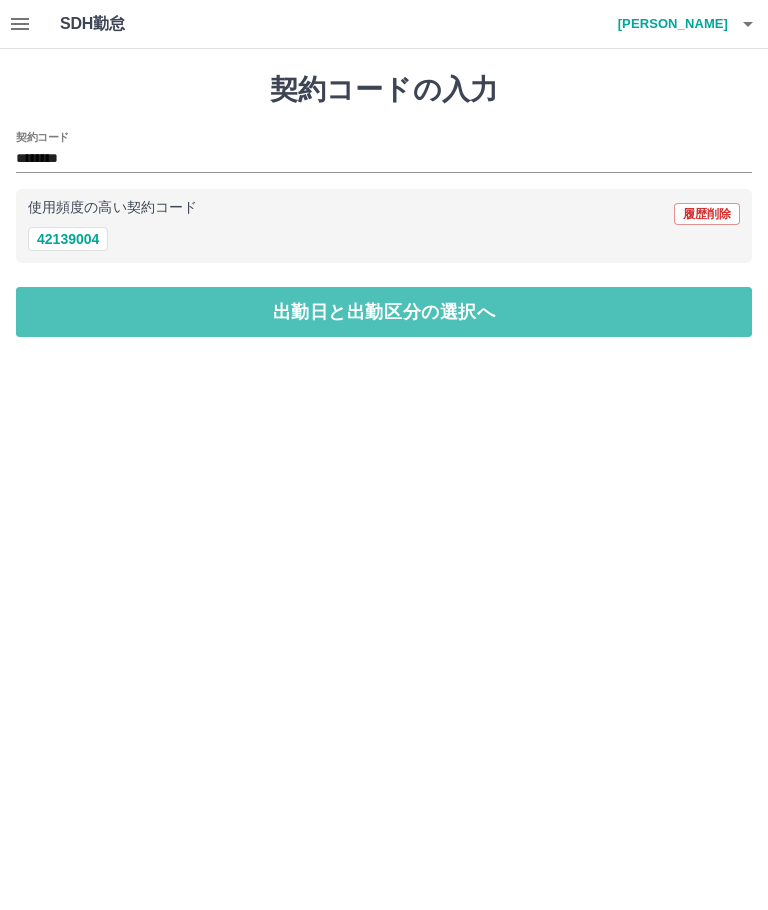 click on "出勤日と出勤区分の選択へ" at bounding box center (384, 312) 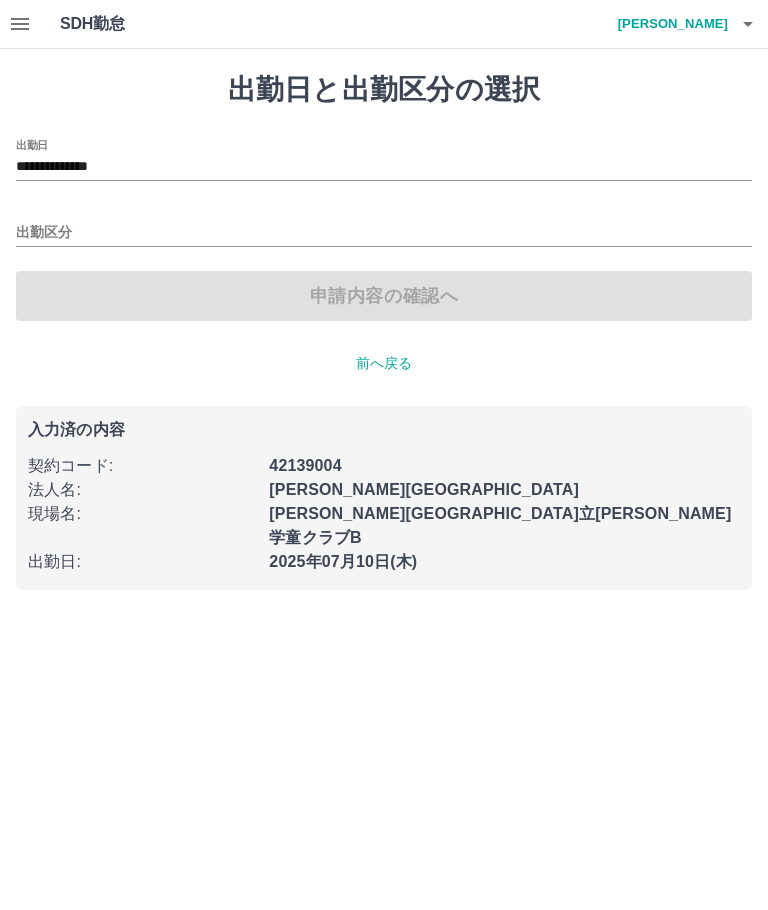 click on "法人名 :" at bounding box center [136, 484] 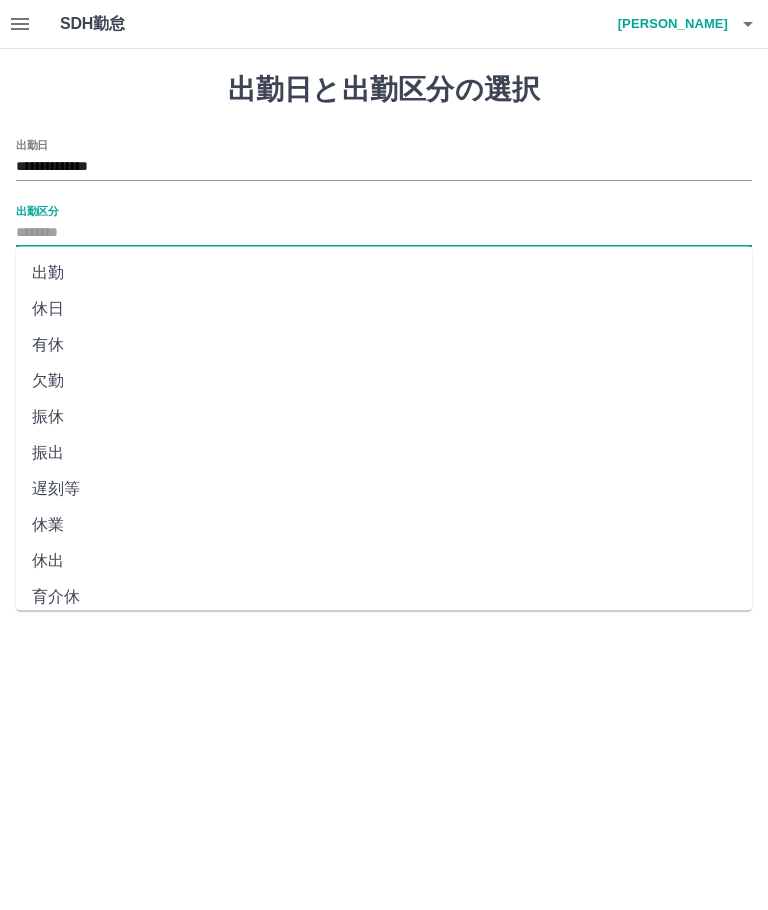 click on "出勤" at bounding box center [384, 273] 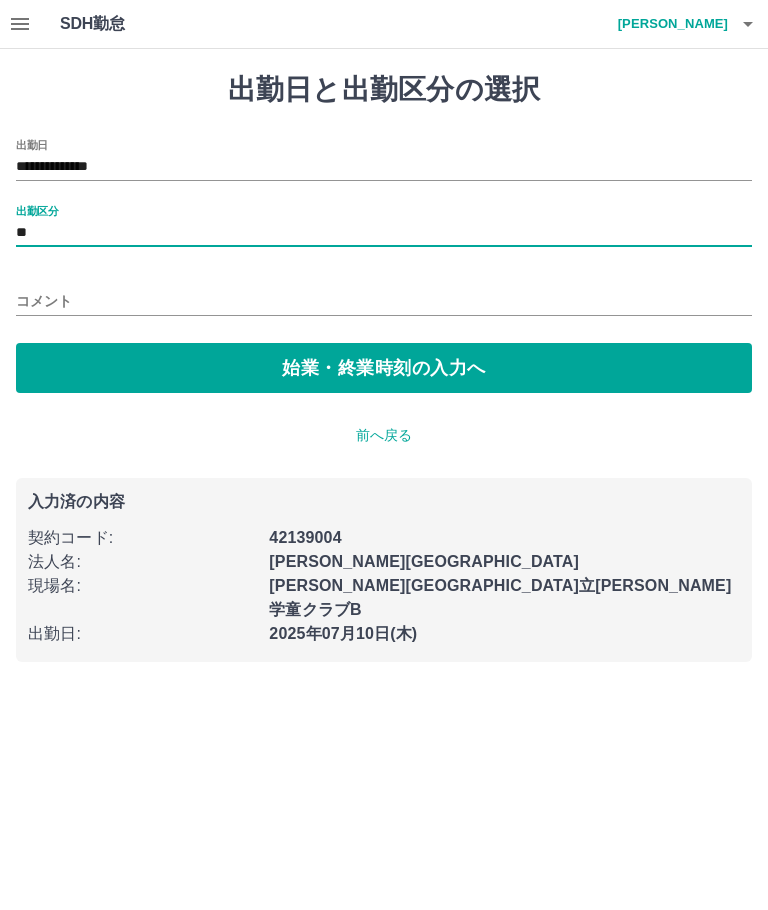 click on "始業・終業時刻の入力へ" at bounding box center [384, 368] 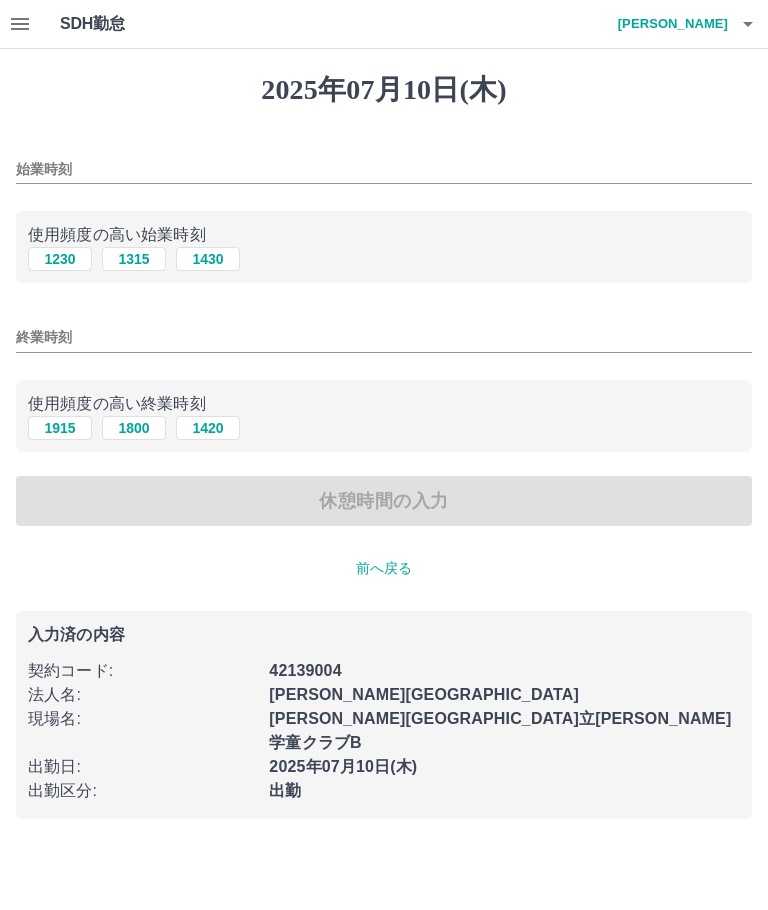 click on "1230" at bounding box center (60, 259) 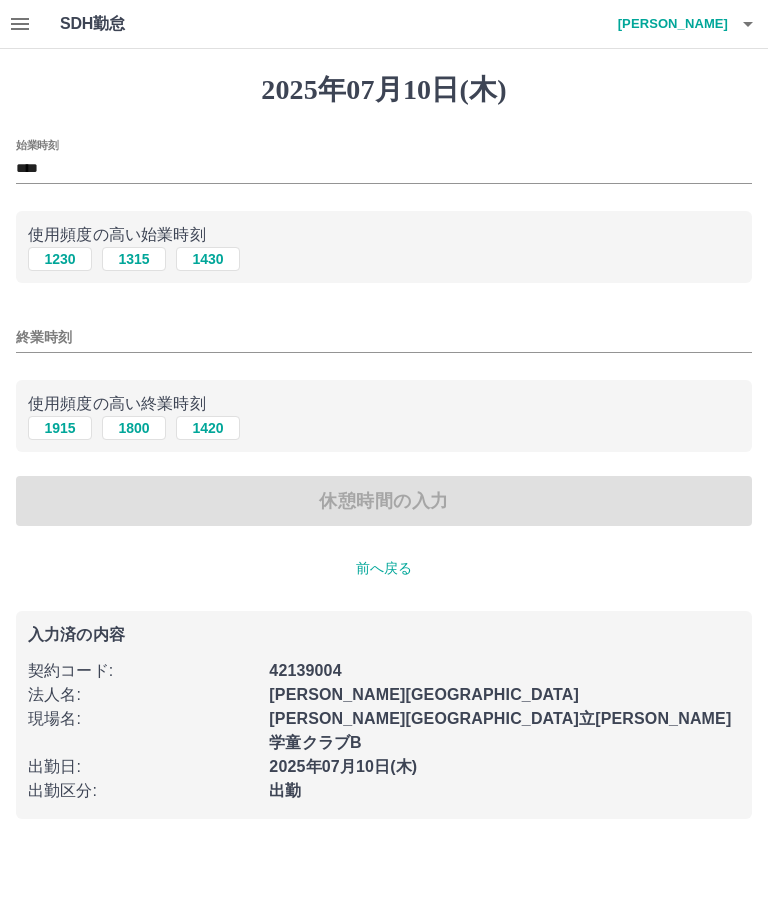 click on "1915" at bounding box center (60, 428) 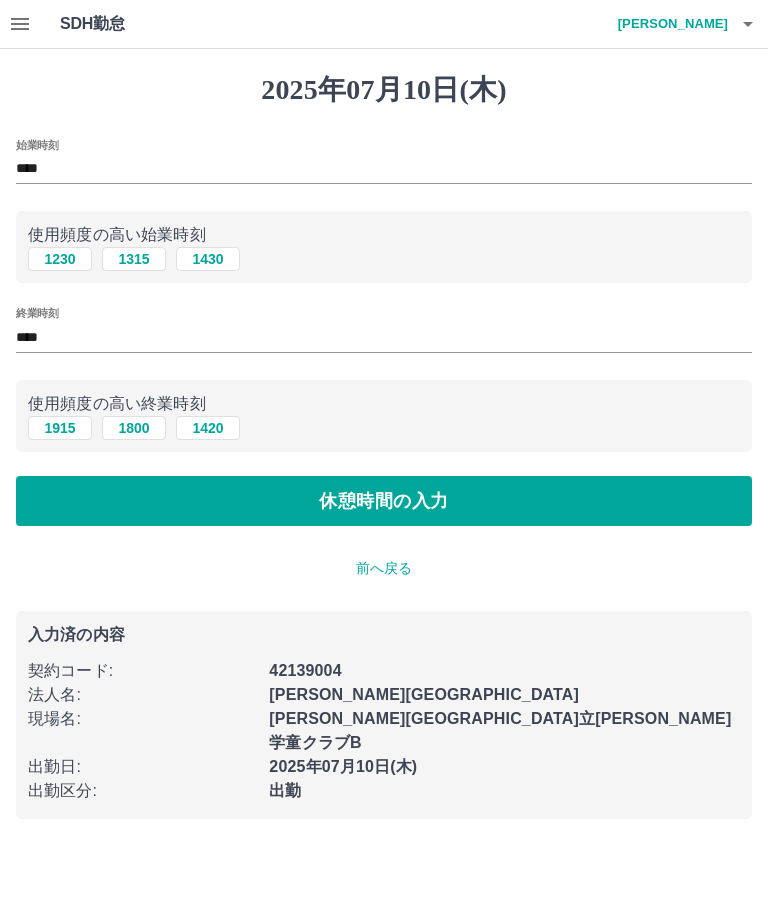click on "休憩時間の入力" at bounding box center [384, 501] 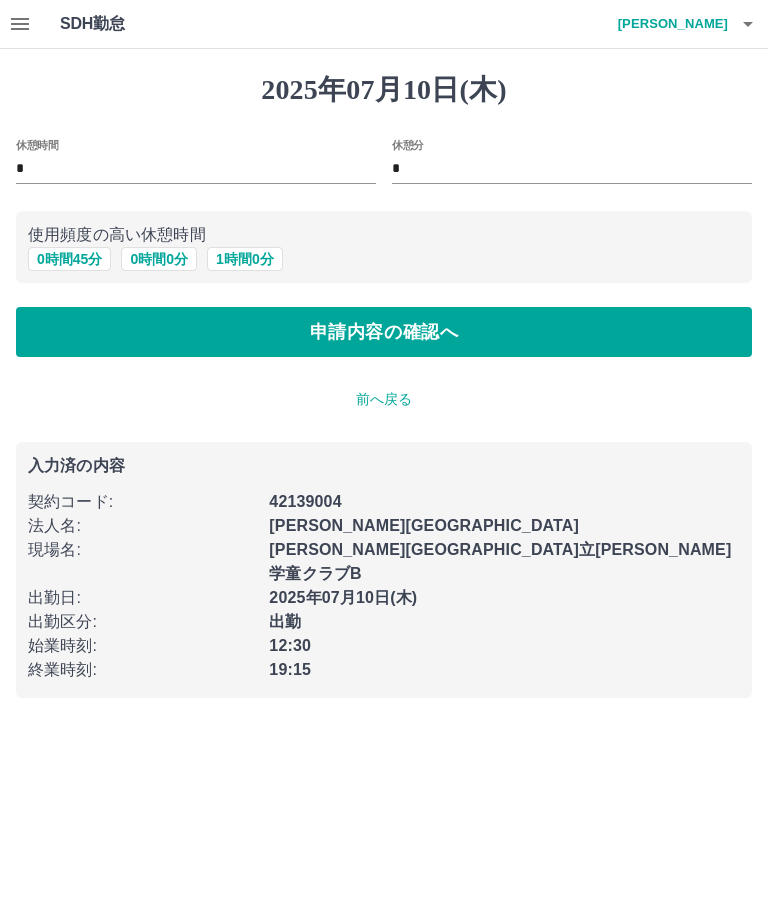 click on "0 時間 45 分" at bounding box center (69, 259) 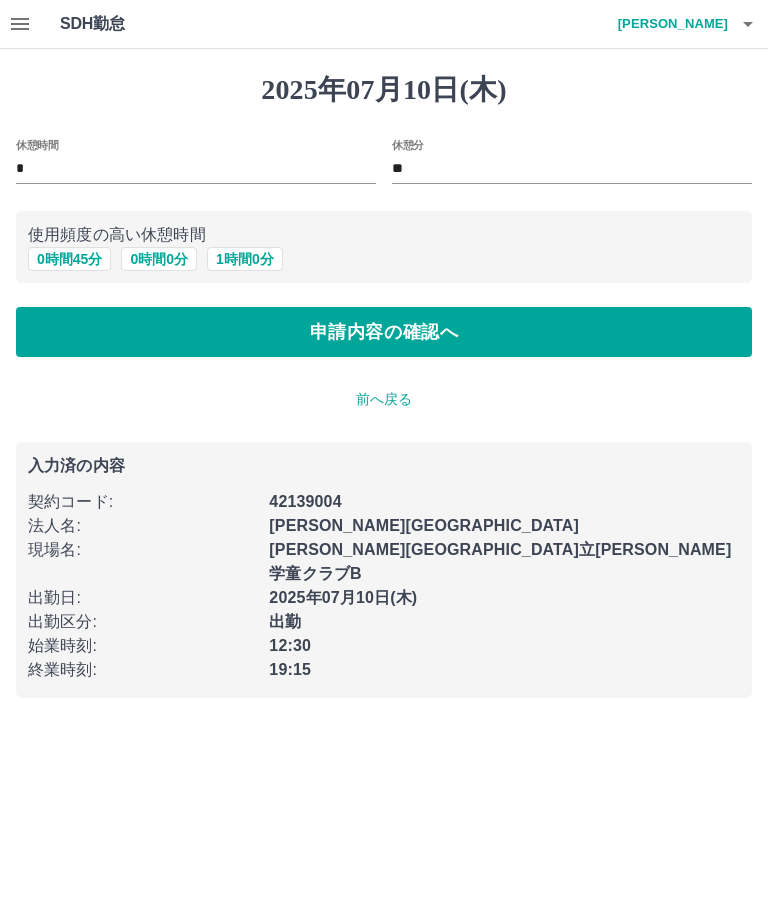 click on "申請内容の確認へ" at bounding box center (384, 332) 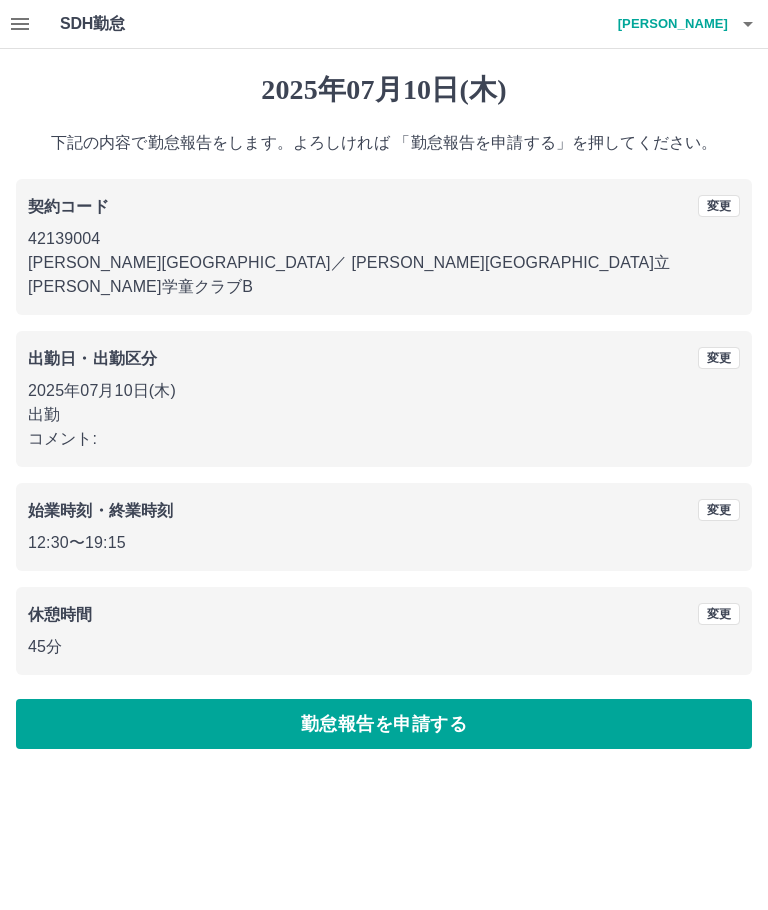 click on "勤怠報告を申請する" at bounding box center (384, 724) 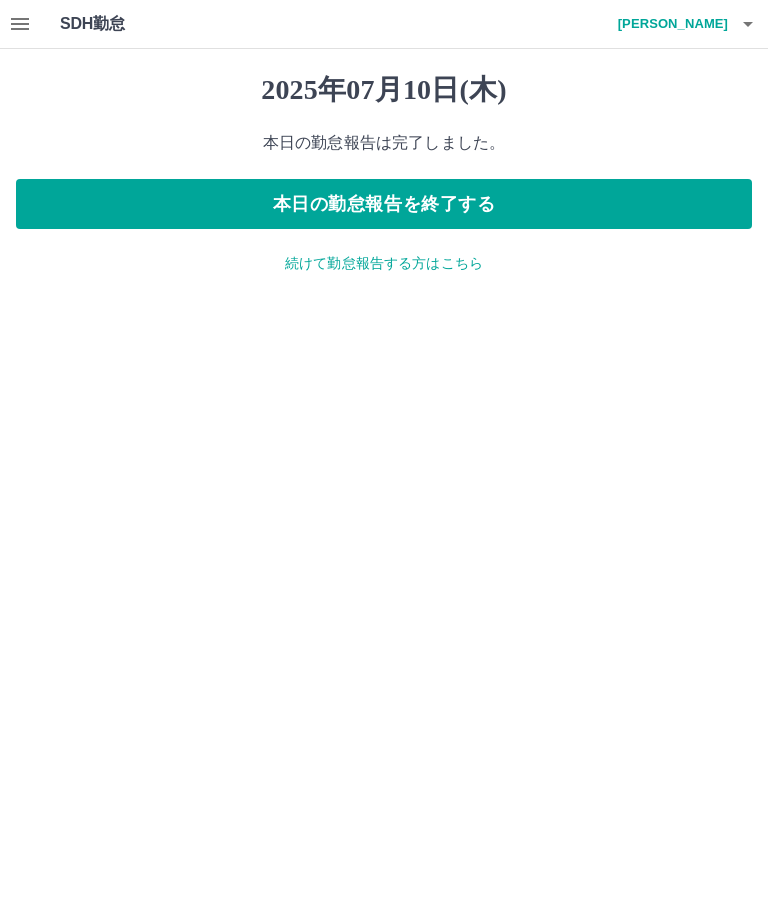 click on "本日の勤怠報告を終了する" at bounding box center (384, 204) 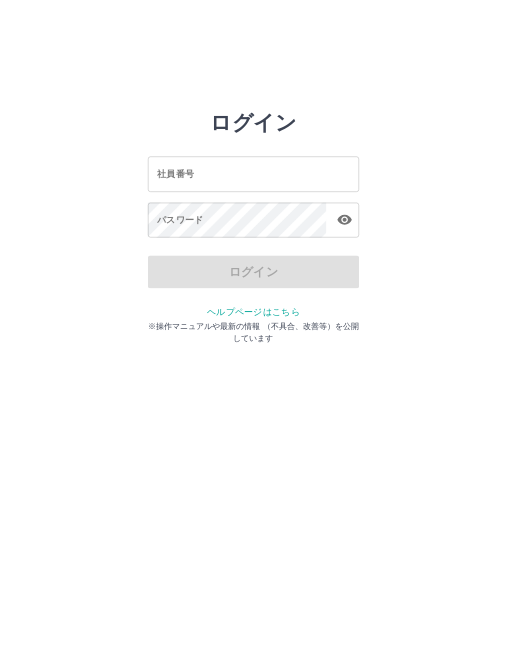 scroll, scrollTop: 0, scrollLeft: 0, axis: both 